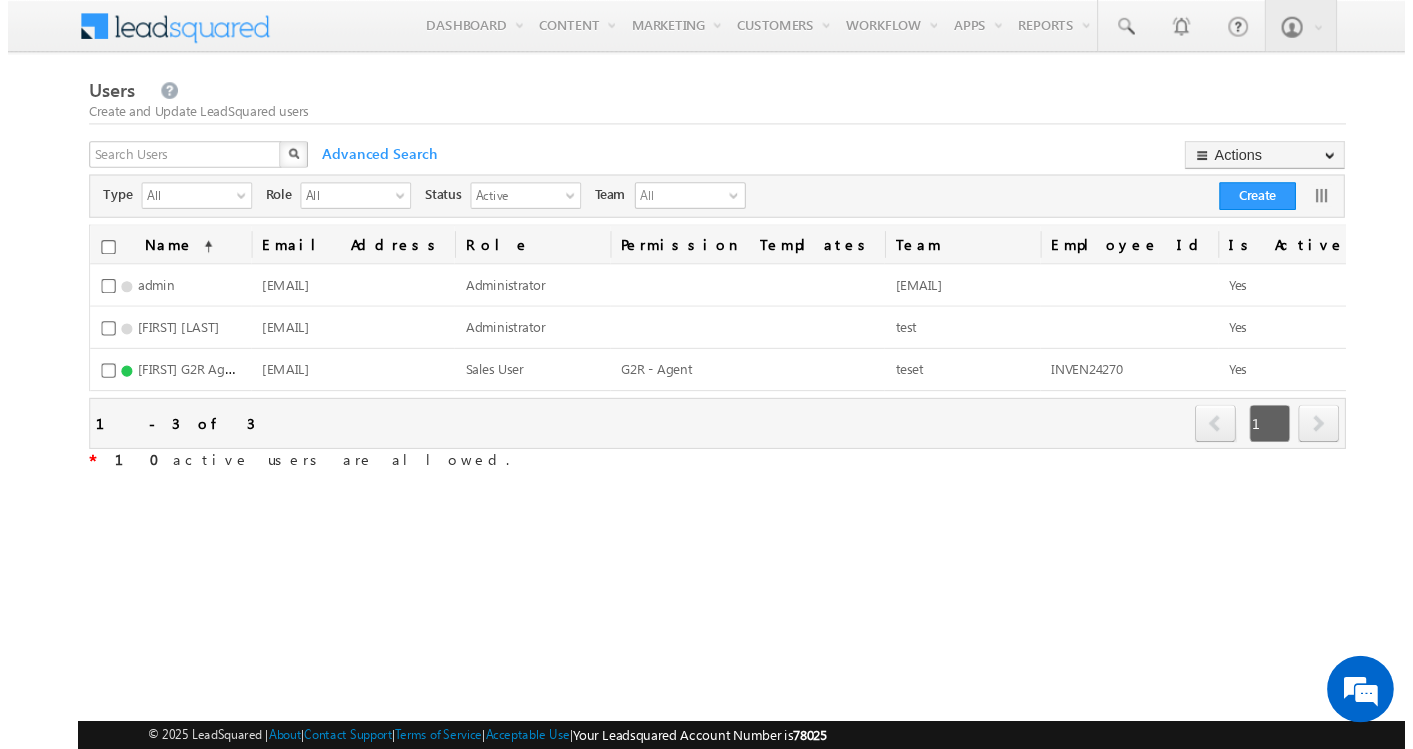 scroll, scrollTop: 0, scrollLeft: 0, axis: both 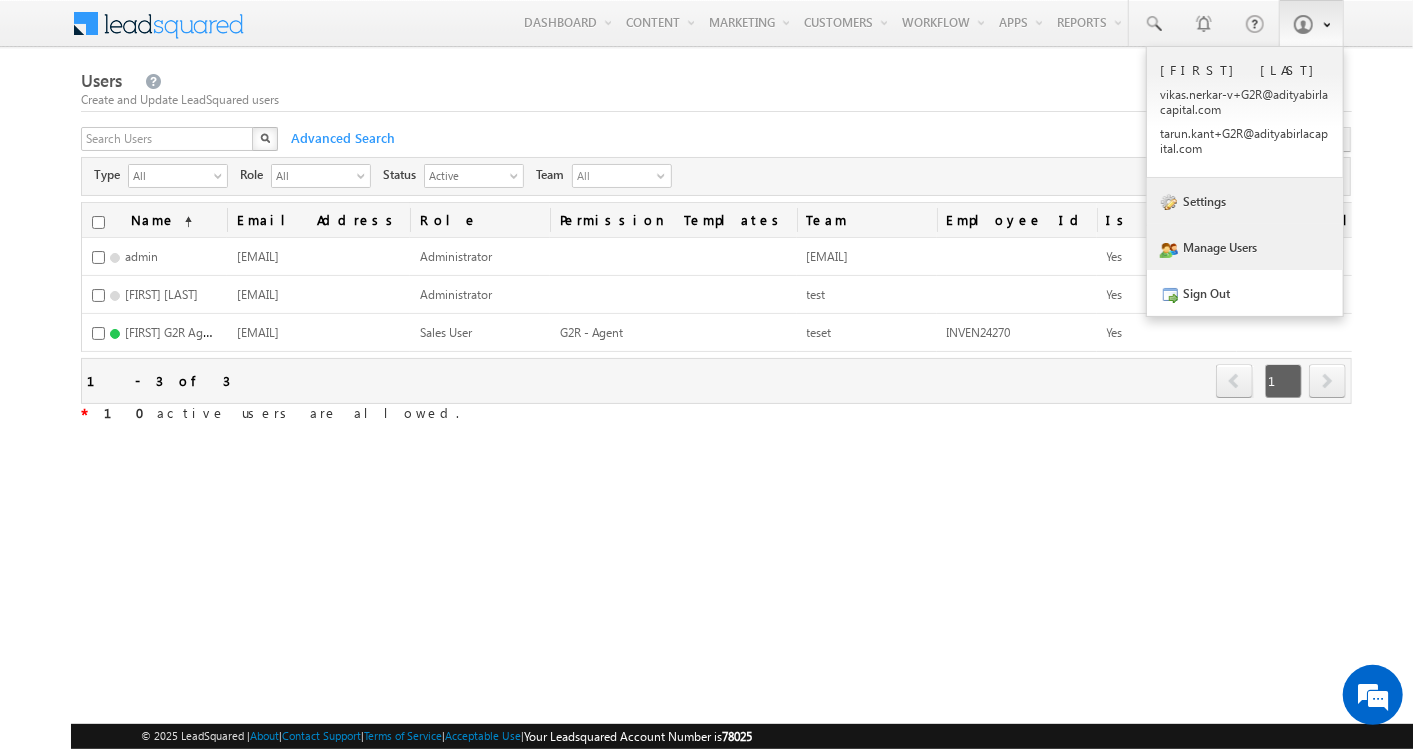click on "Settings" at bounding box center (1245, 201) 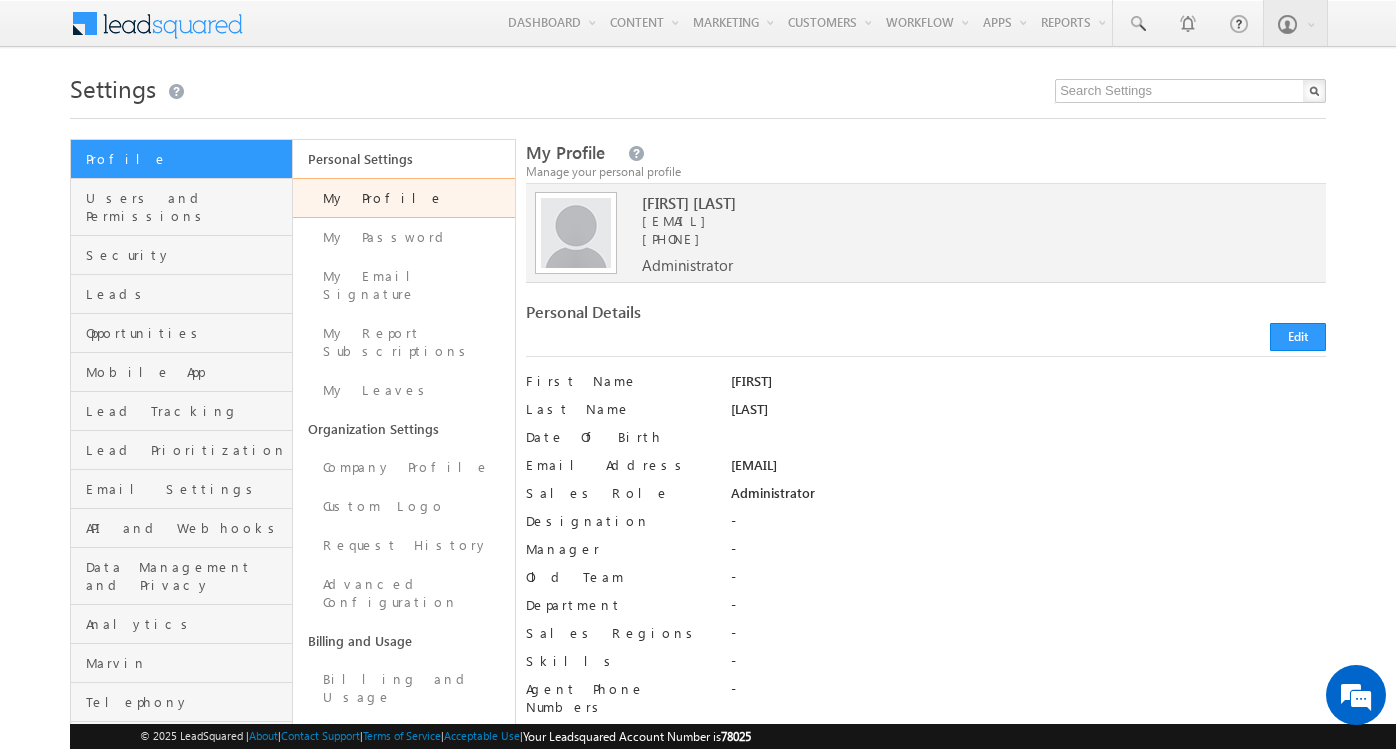 scroll, scrollTop: 0, scrollLeft: 0, axis: both 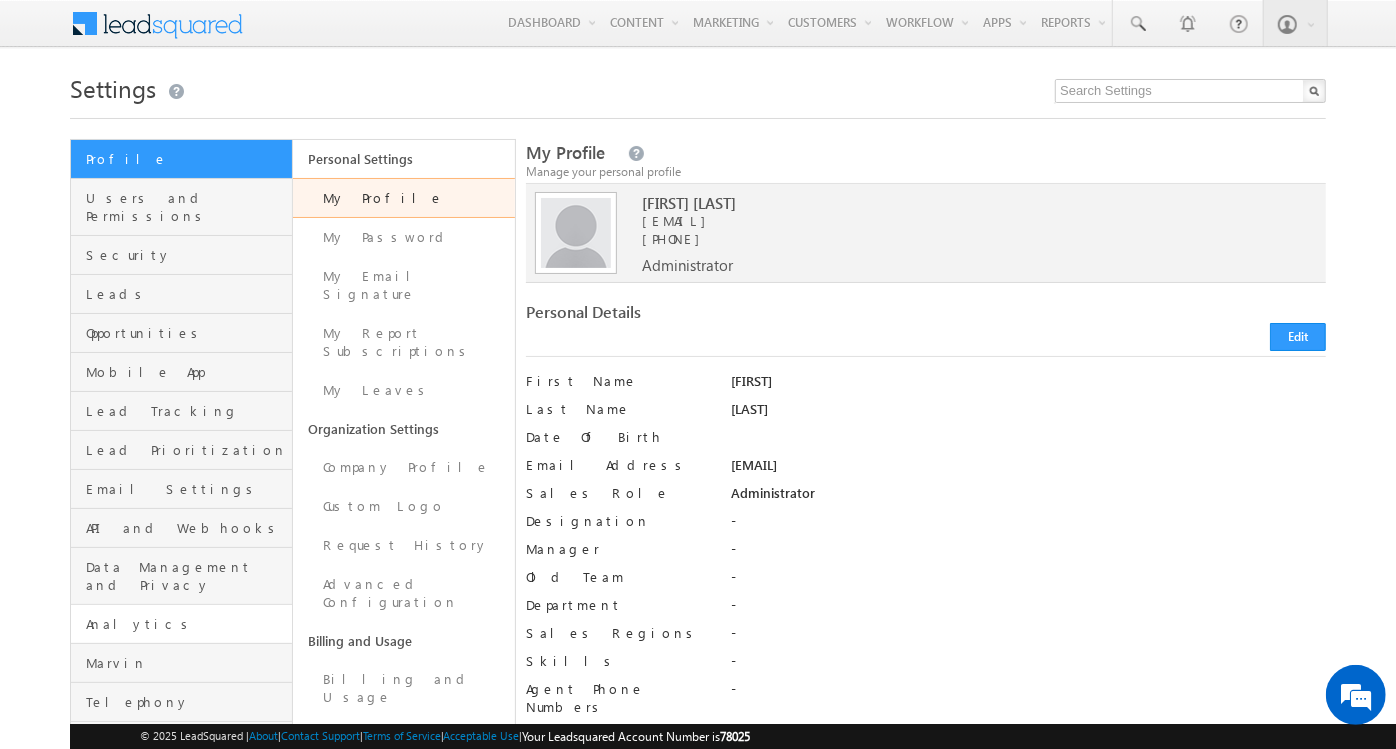 click on "Analytics" at bounding box center (186, 624) 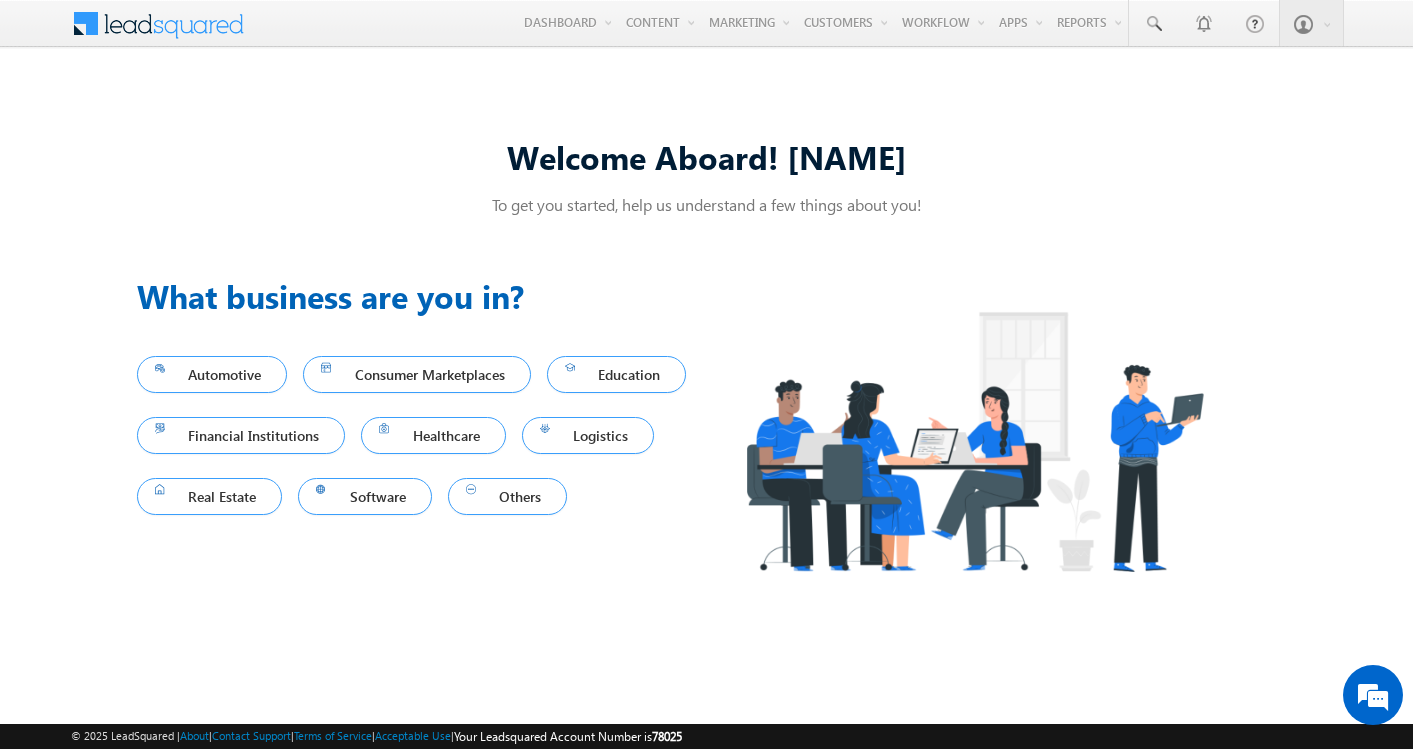 scroll, scrollTop: 0, scrollLeft: 0, axis: both 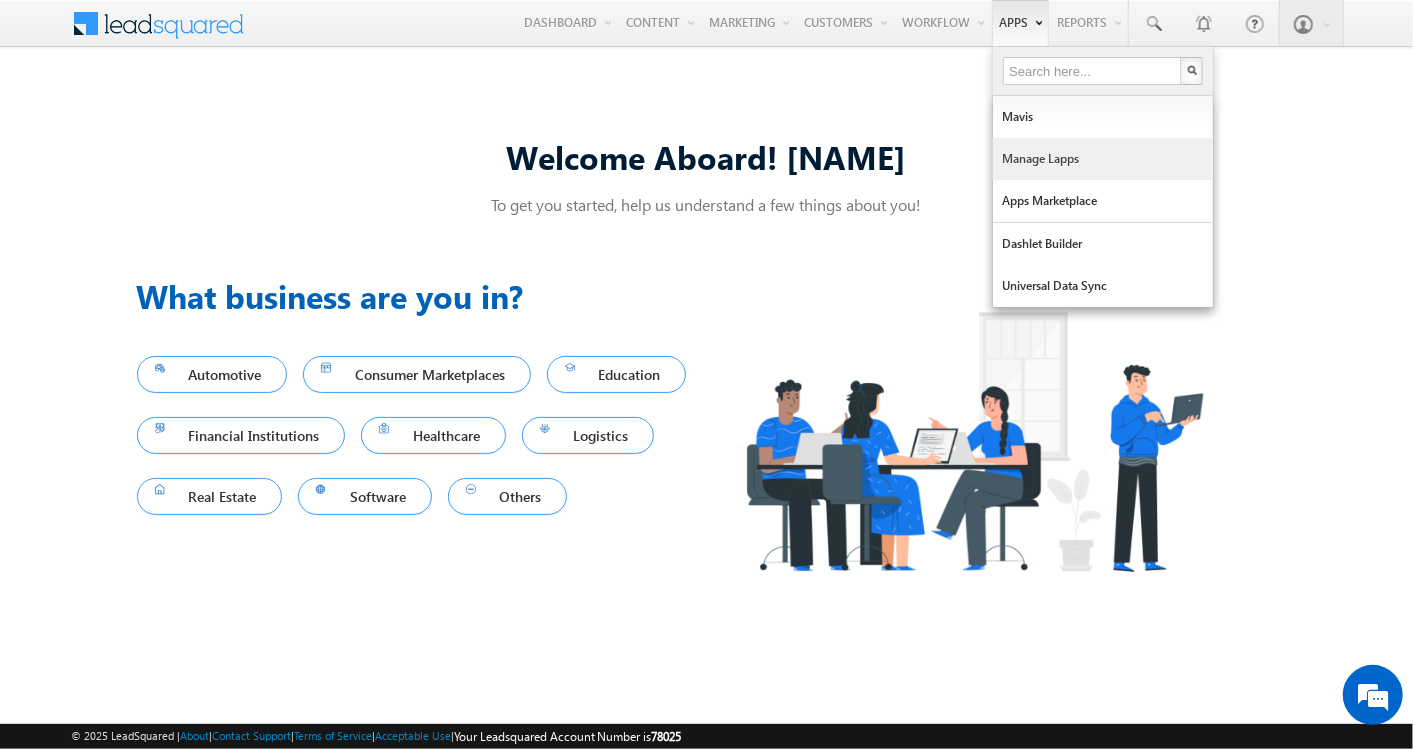 click on "Manage Lapps" at bounding box center (1103, 159) 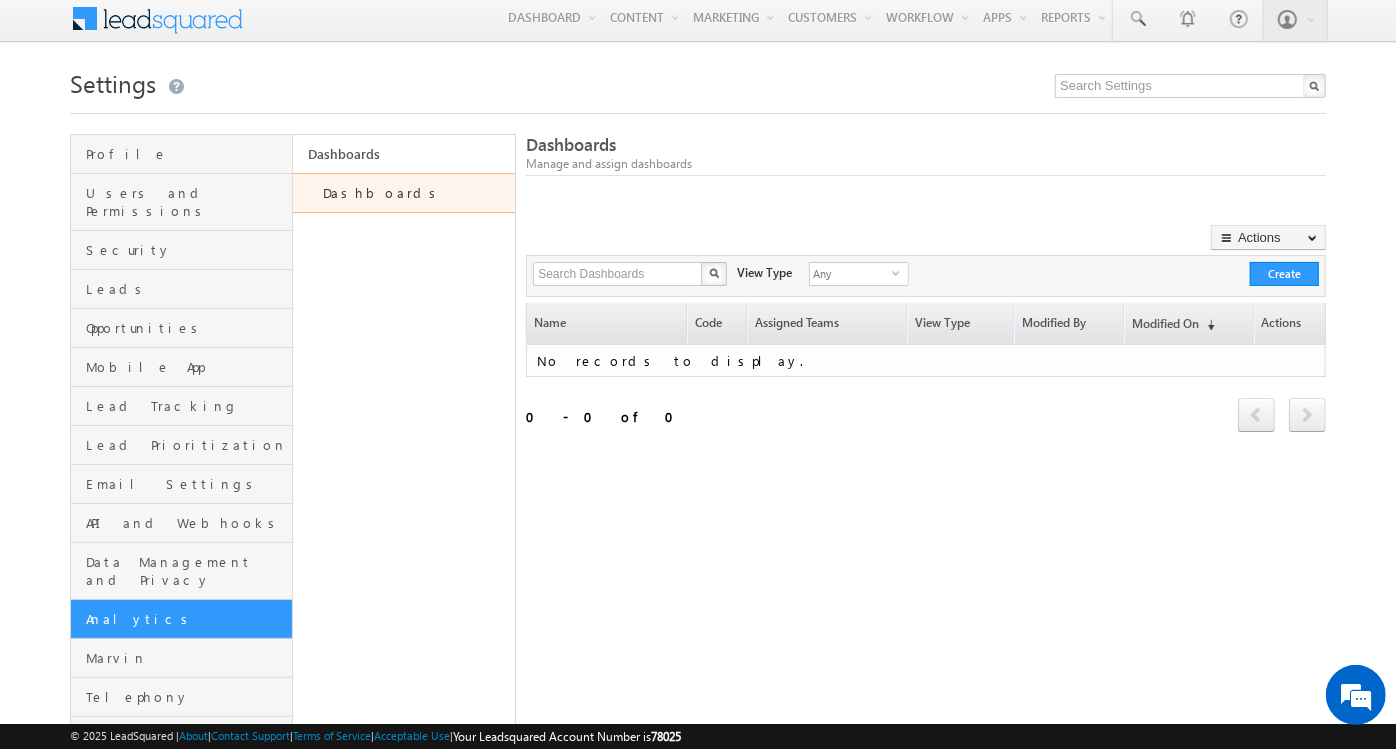 scroll, scrollTop: 0, scrollLeft: 0, axis: both 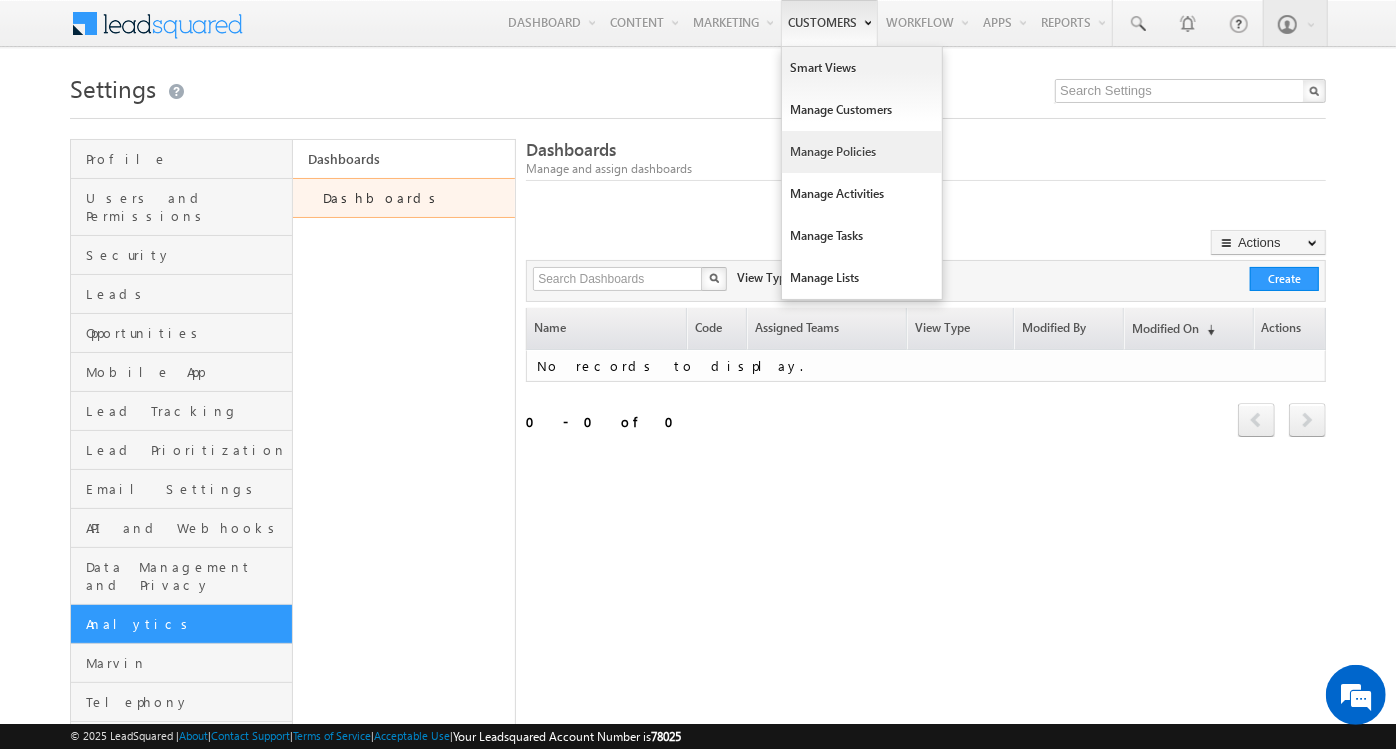 click on "Manage Policies" at bounding box center [862, 152] 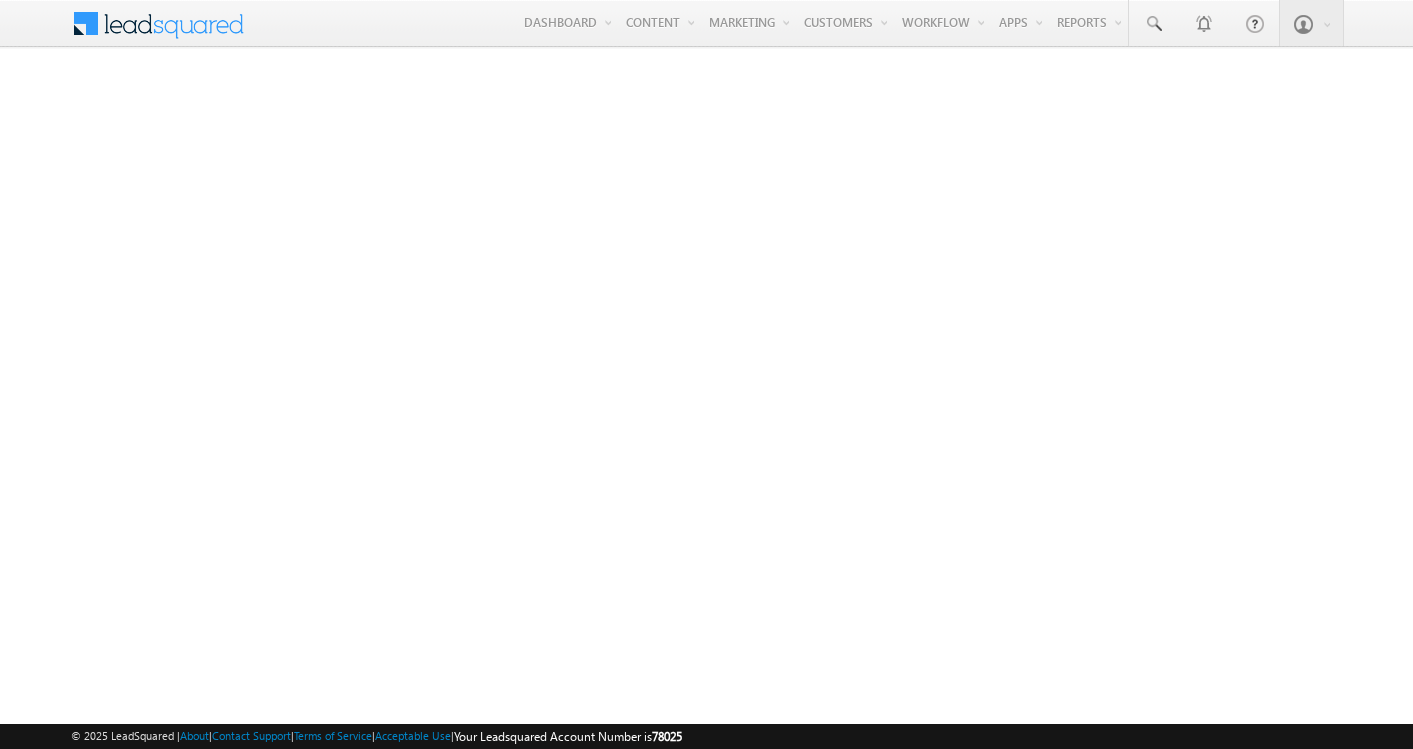 scroll, scrollTop: 0, scrollLeft: 0, axis: both 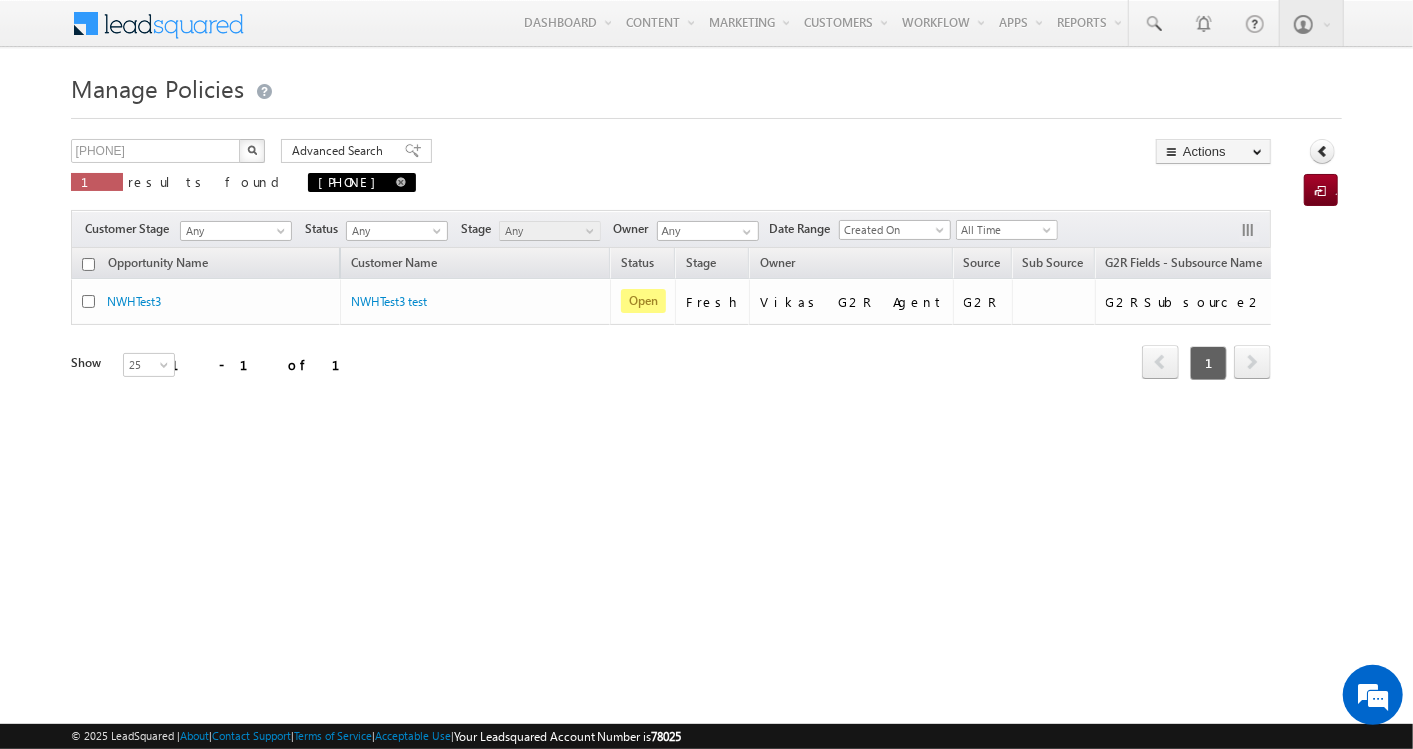 click on "9836578202" at bounding box center [362, 182] 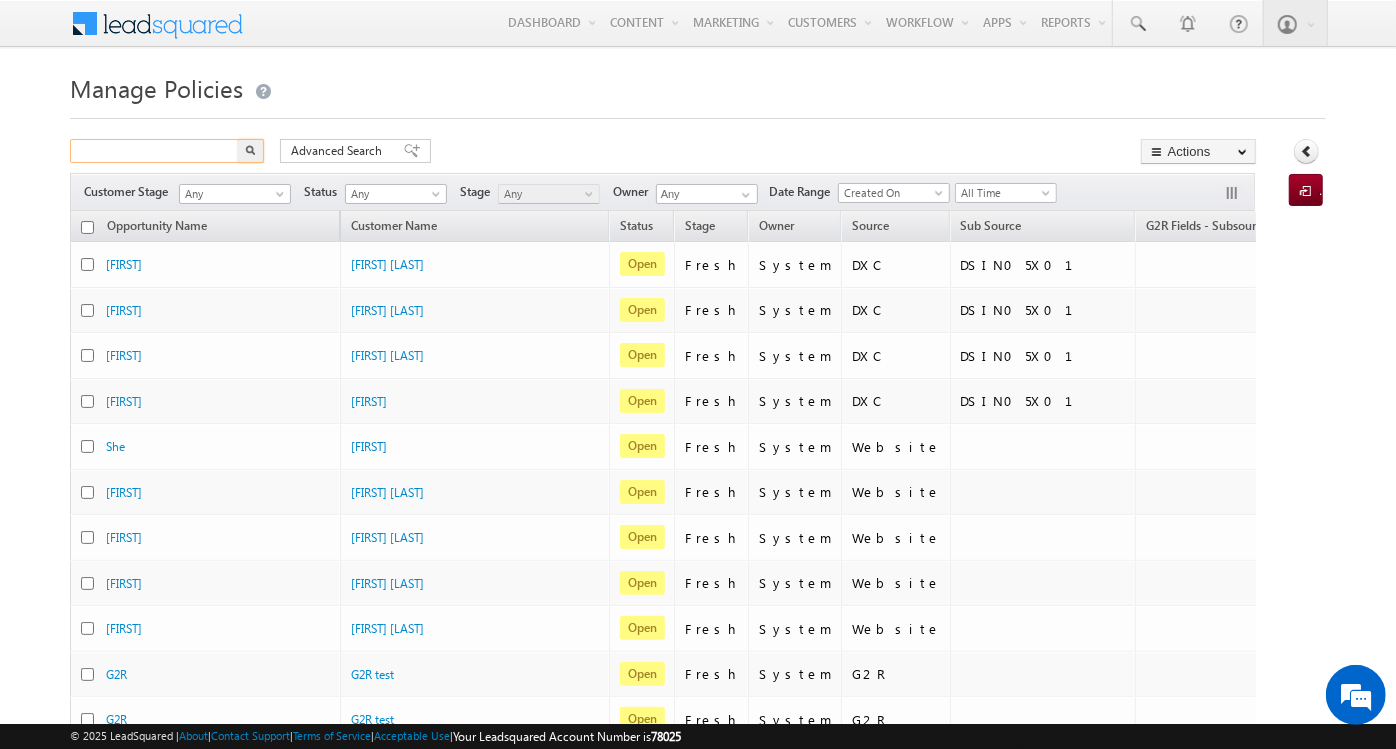 click at bounding box center (155, 151) 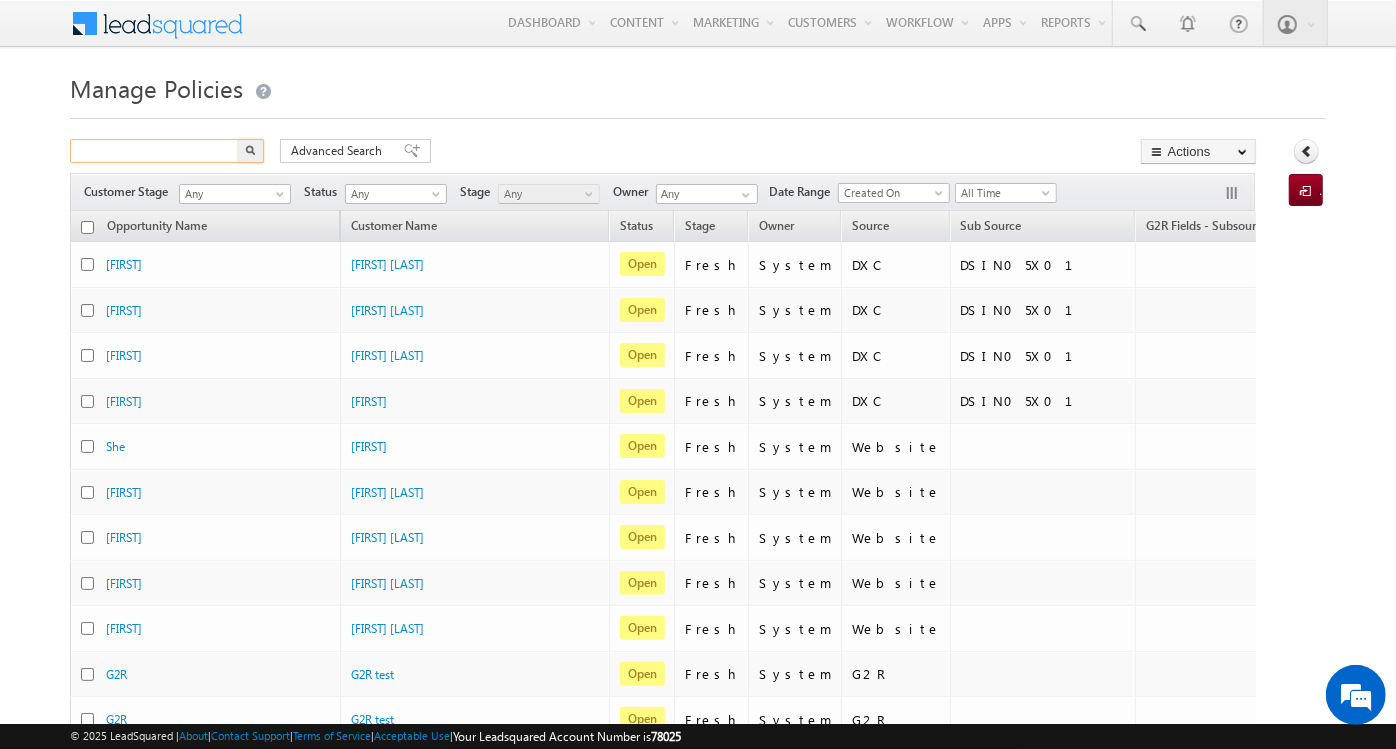 paste on "7819504991" 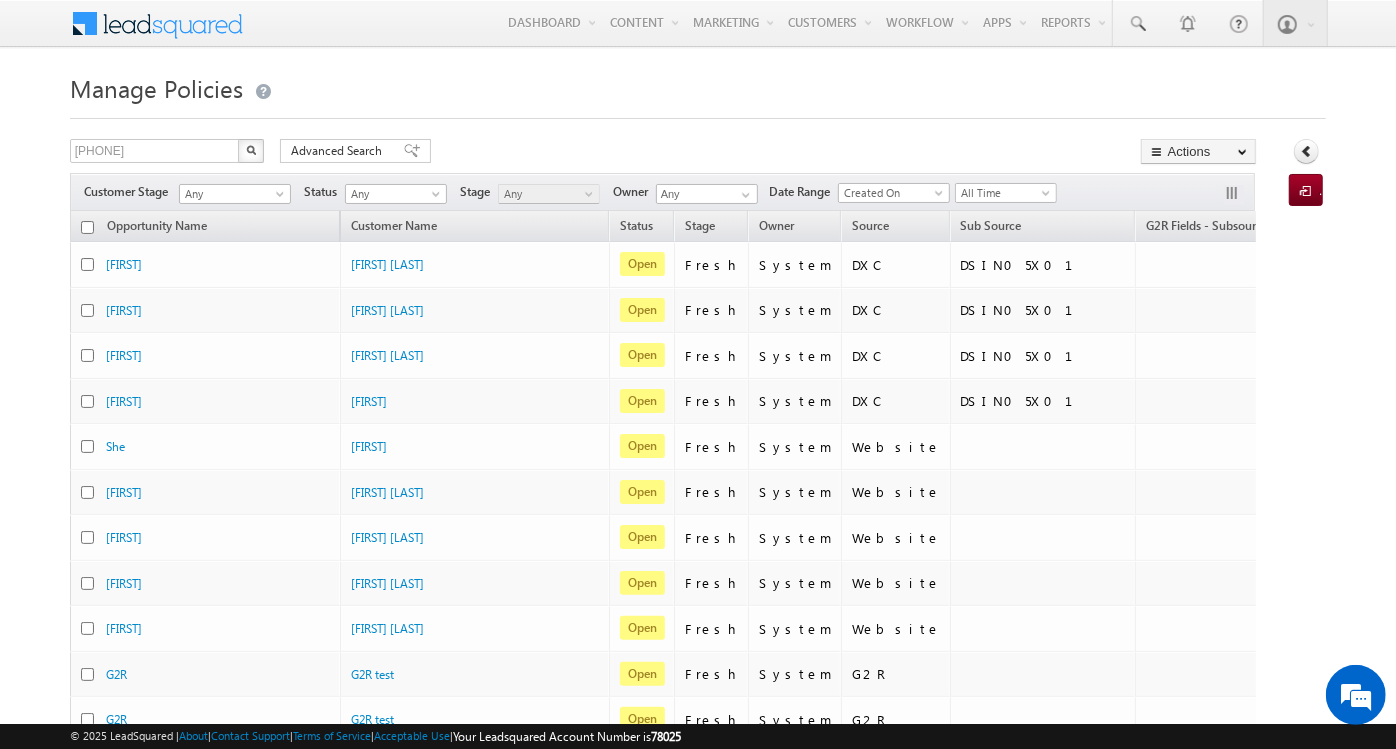 click at bounding box center (251, 151) 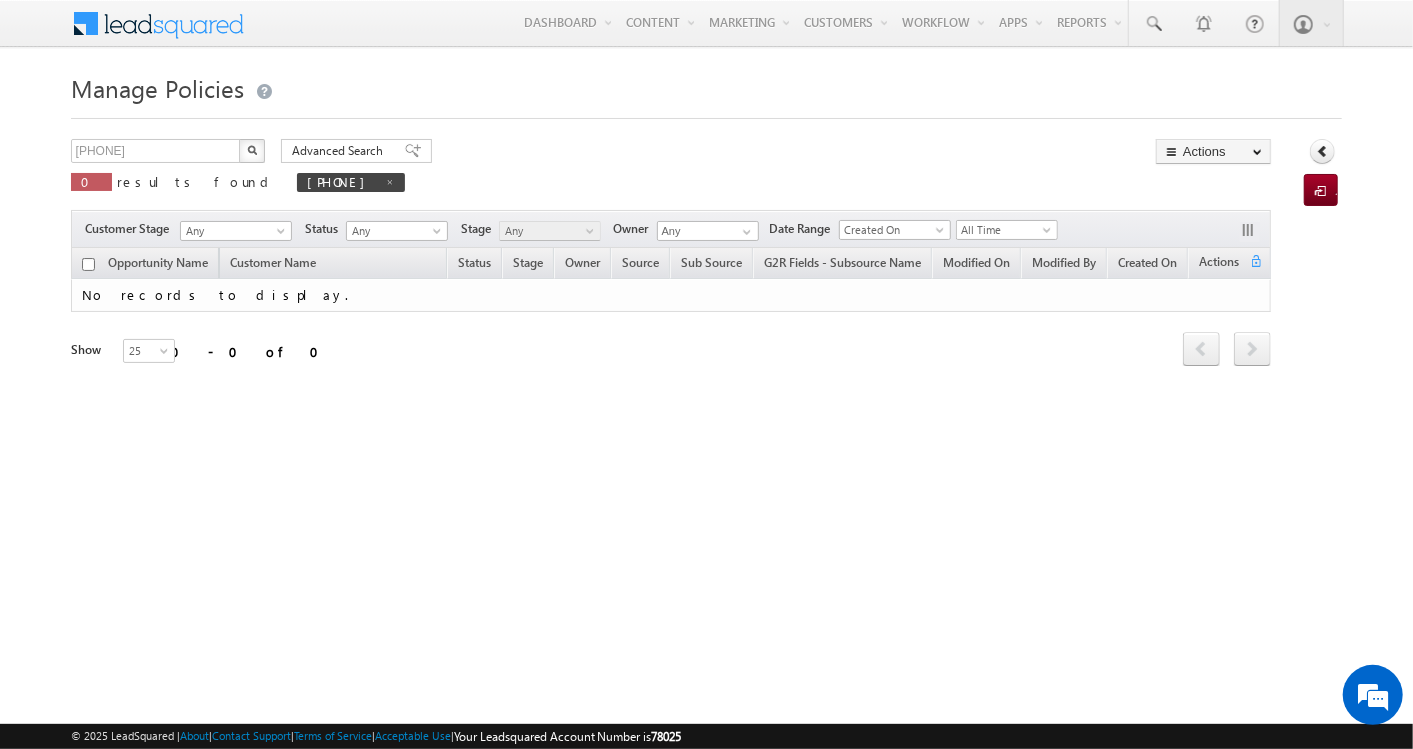 click at bounding box center (252, 151) 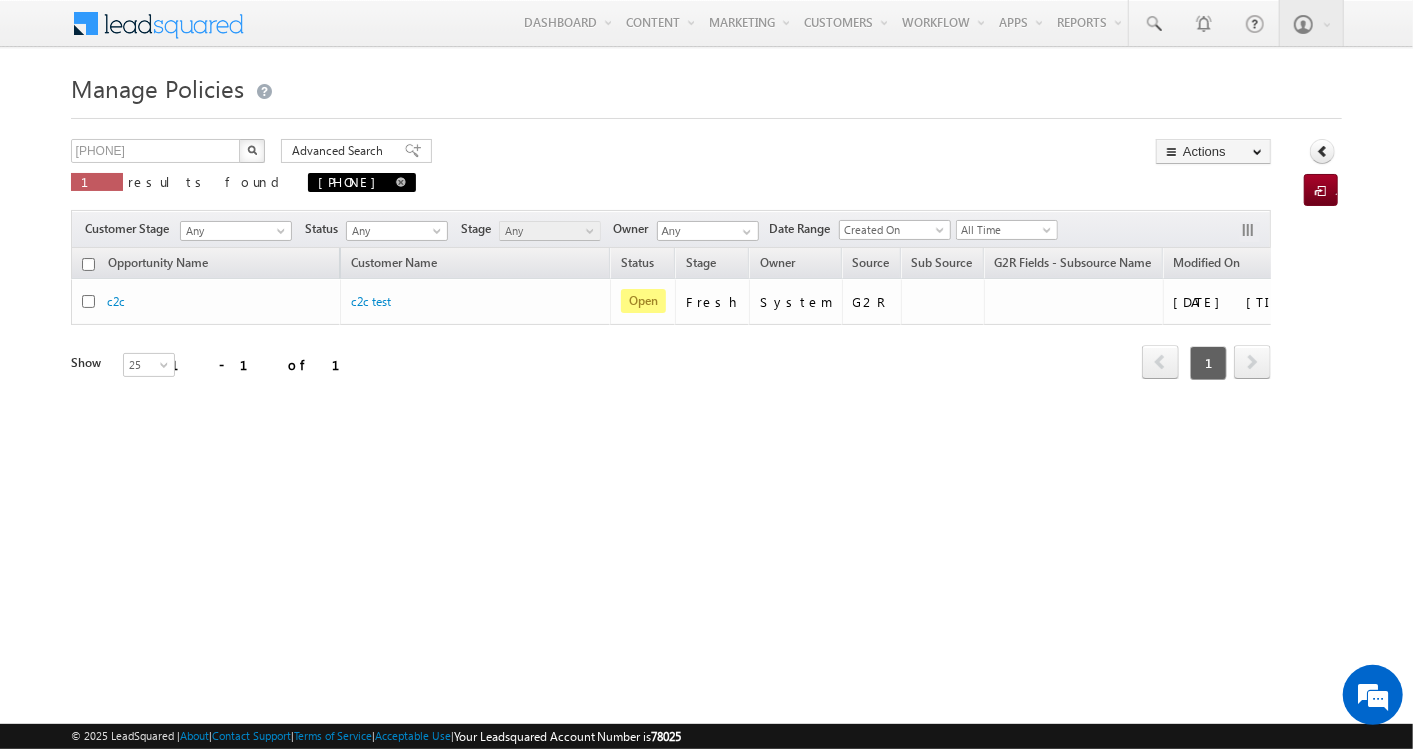 click at bounding box center [401, 182] 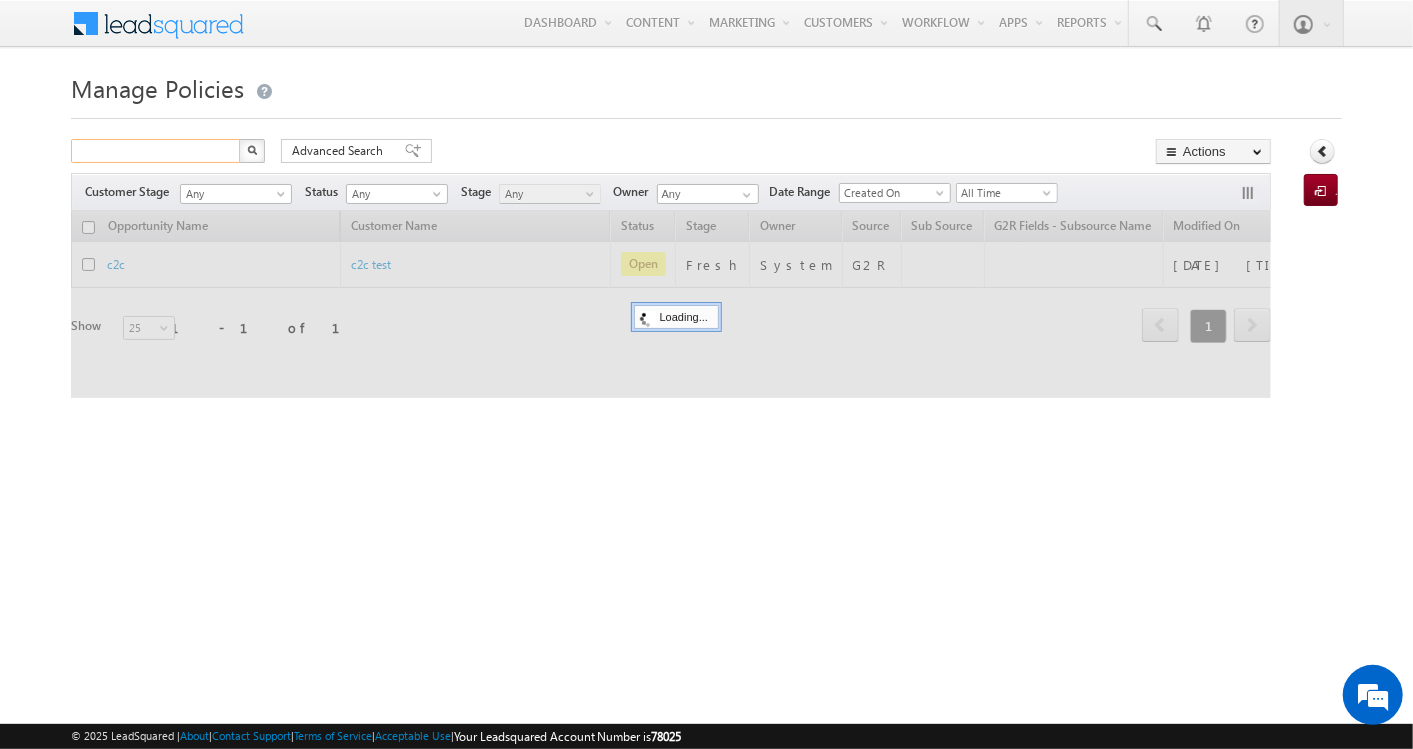 click at bounding box center (156, 151) 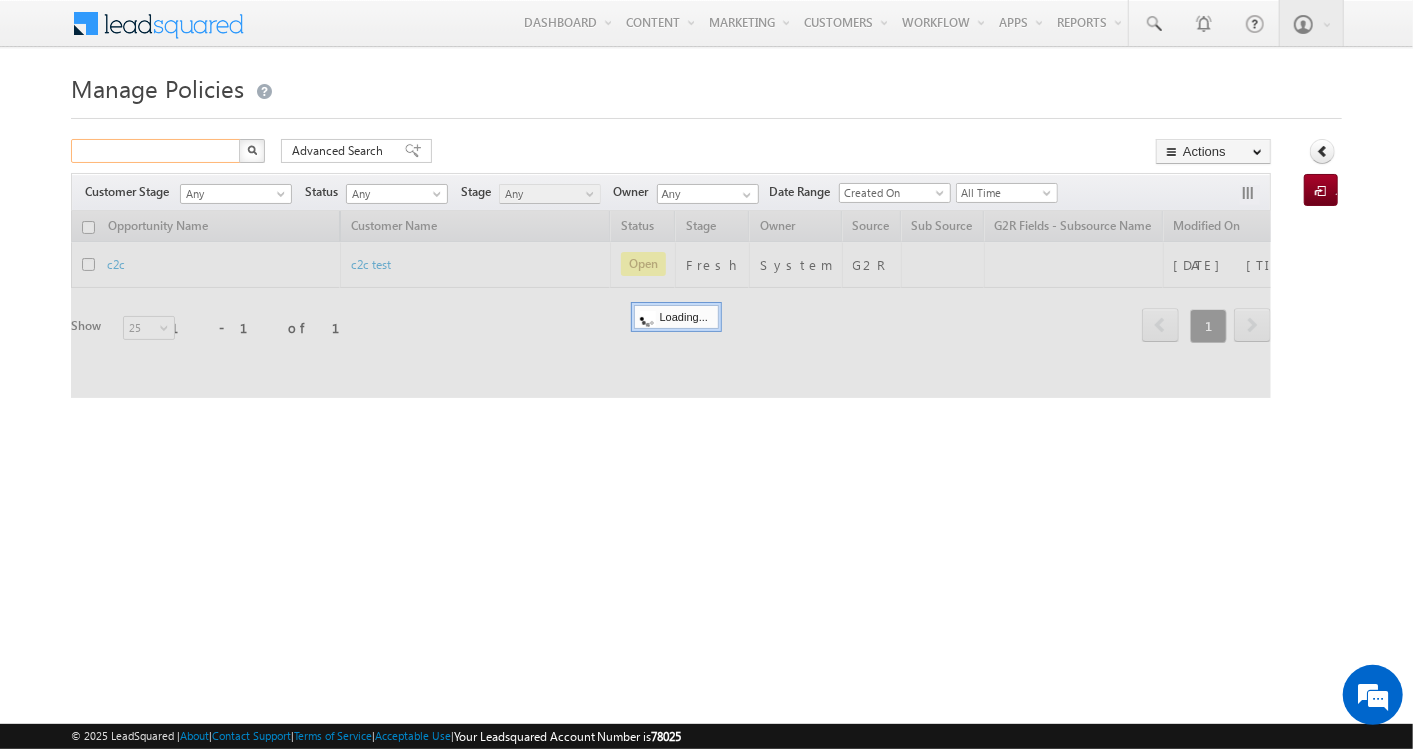 paste on "7819504992" 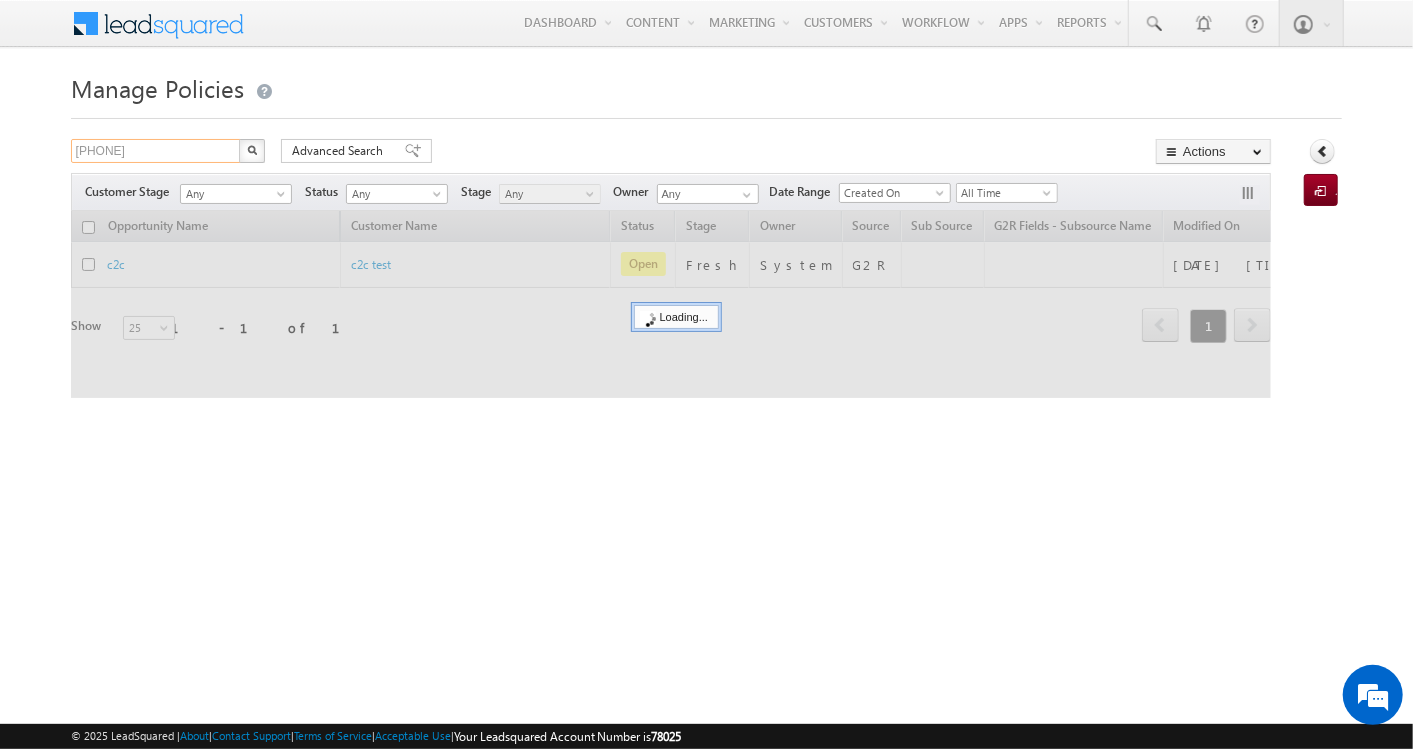 type on "[PHONE]" 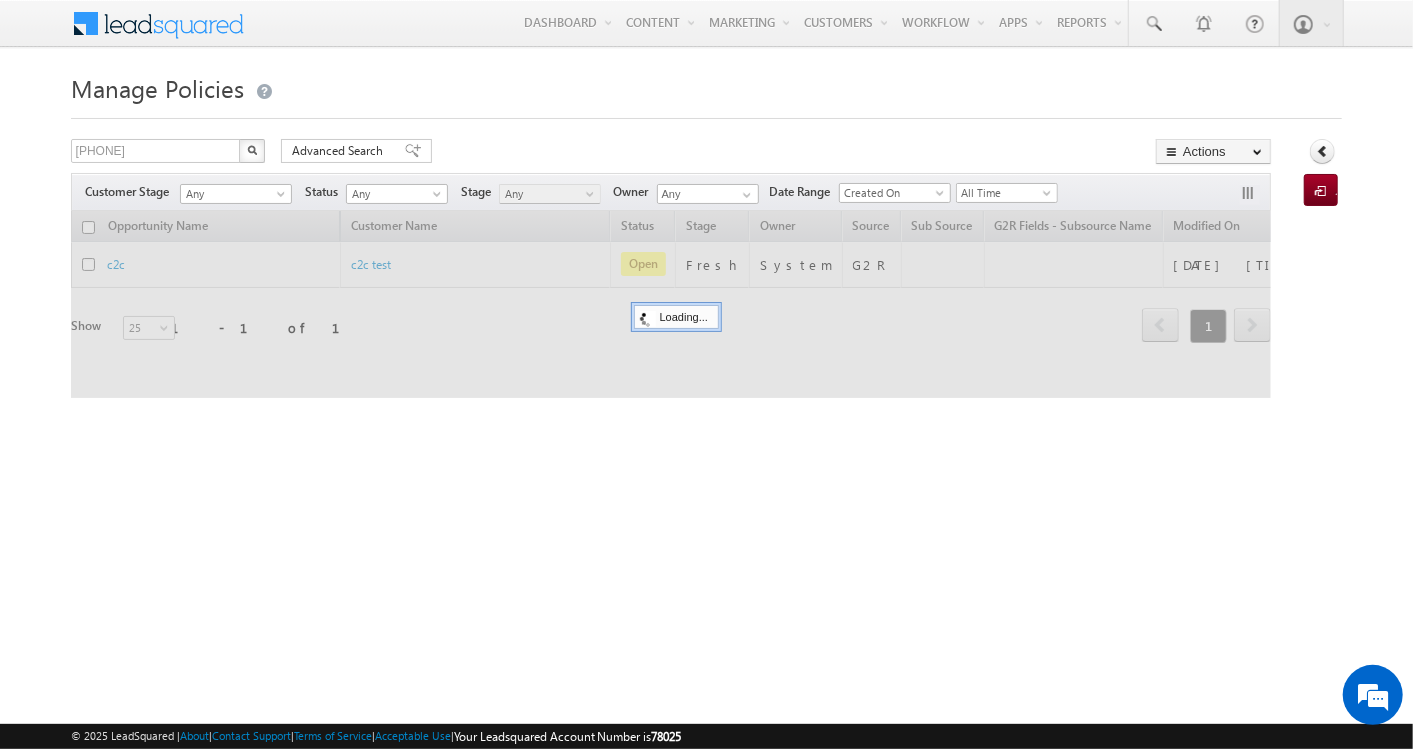 click at bounding box center (252, 150) 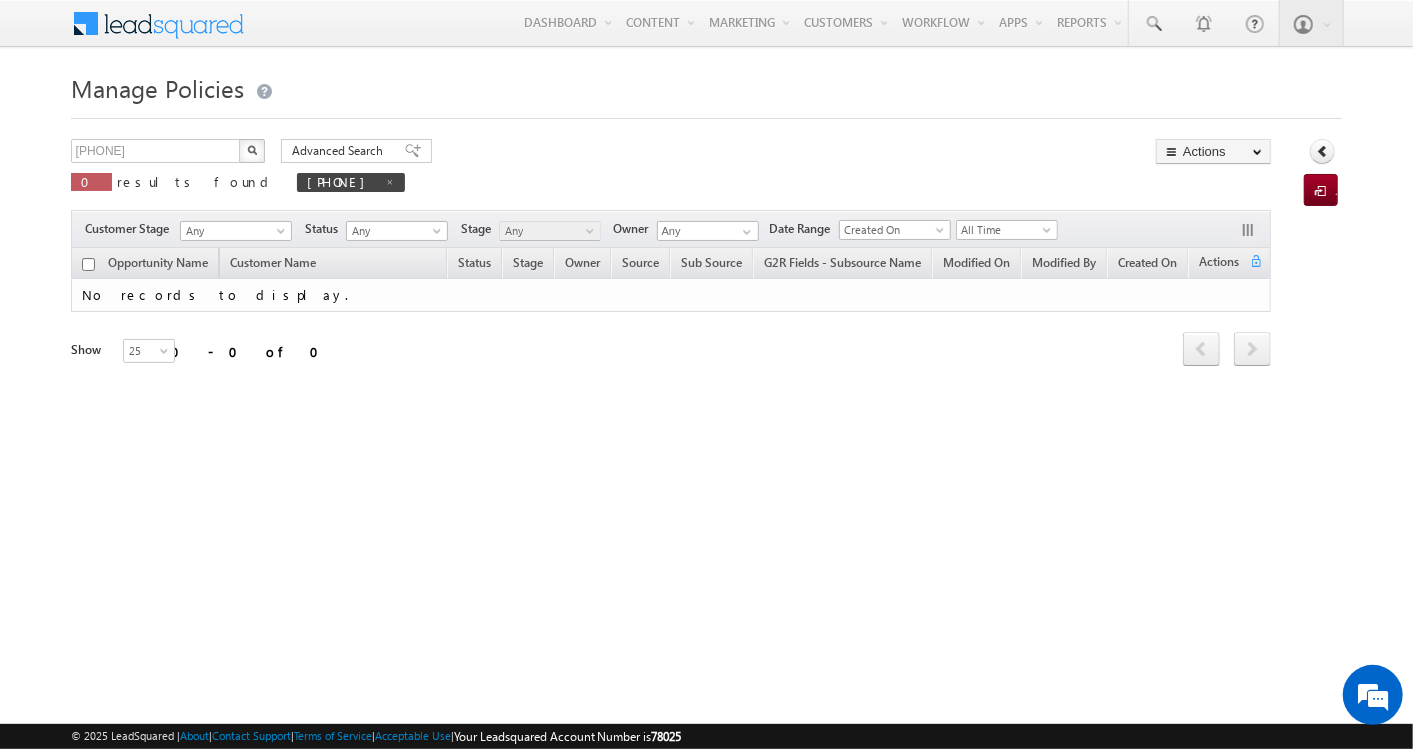 click at bounding box center (252, 150) 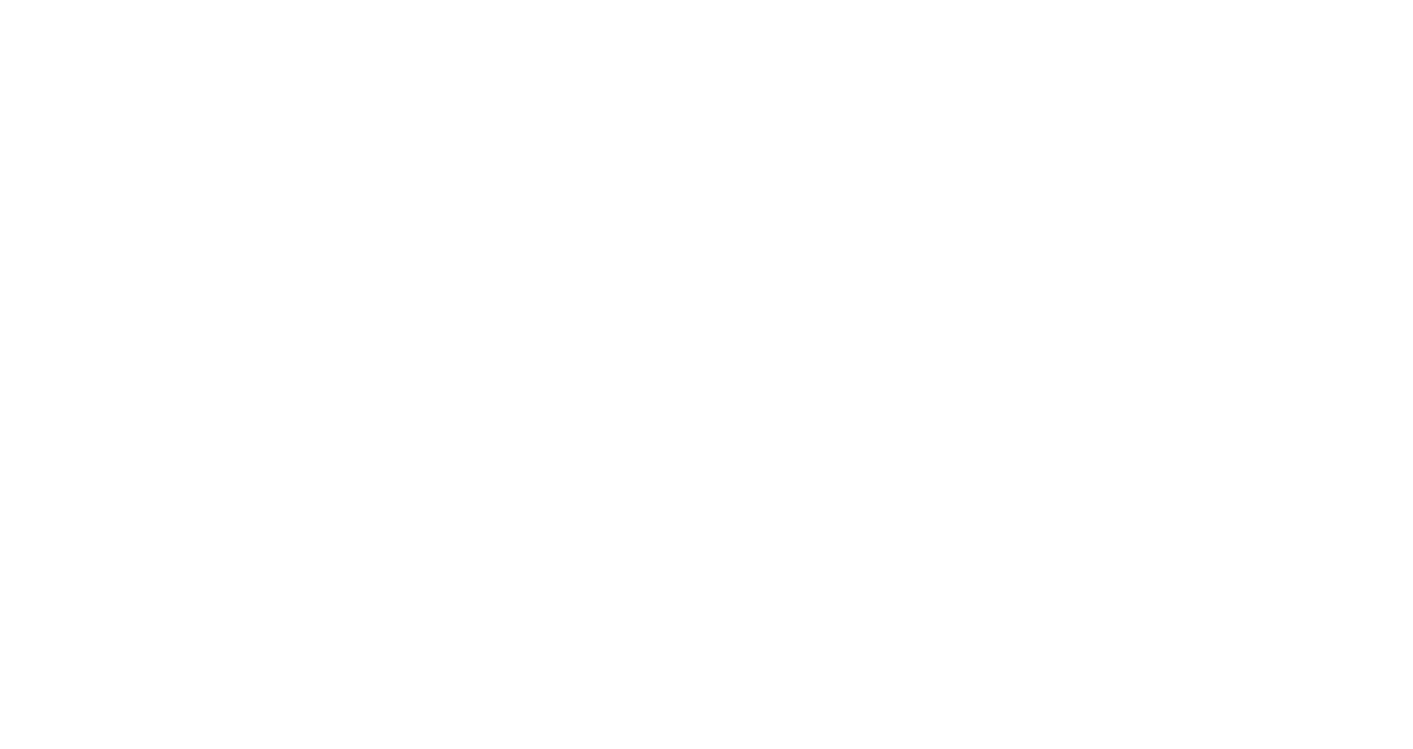 scroll, scrollTop: 0, scrollLeft: 0, axis: both 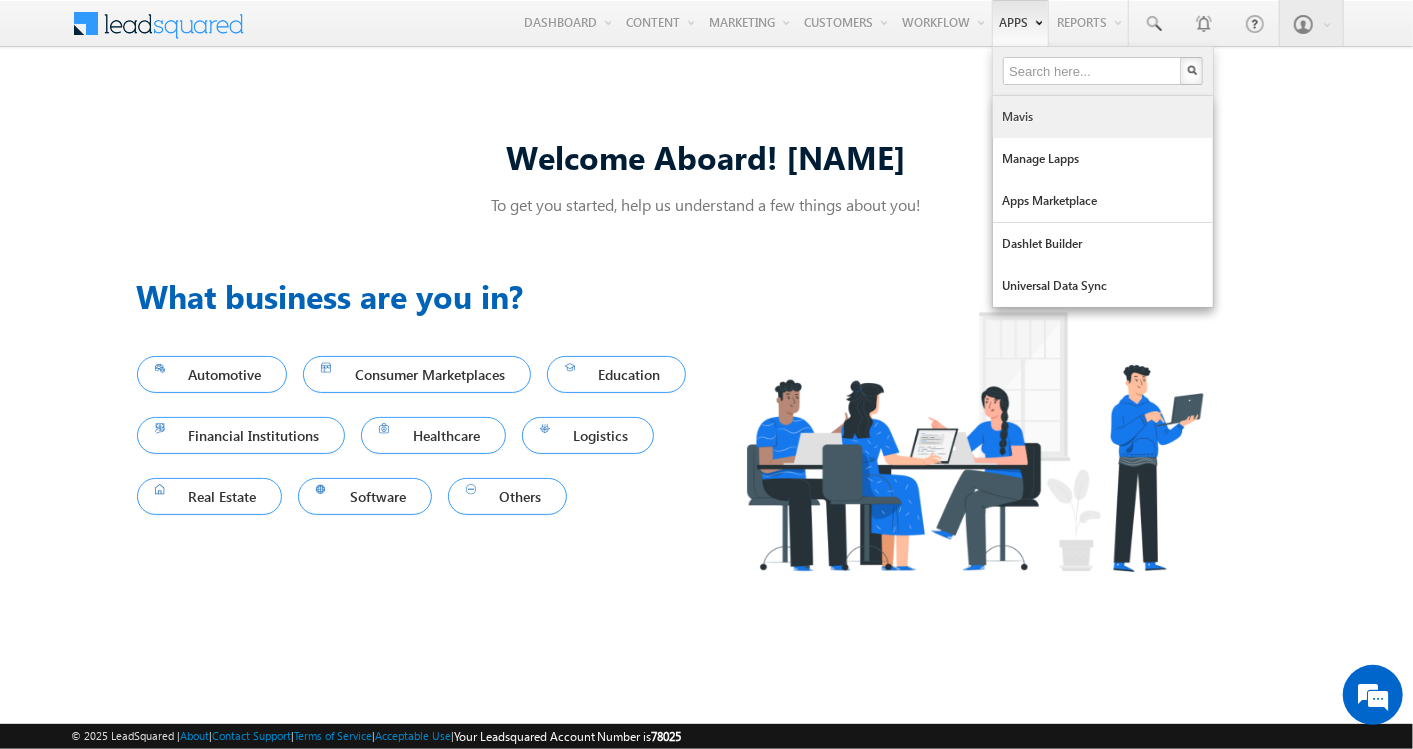 click on "Mavis" at bounding box center [1103, 117] 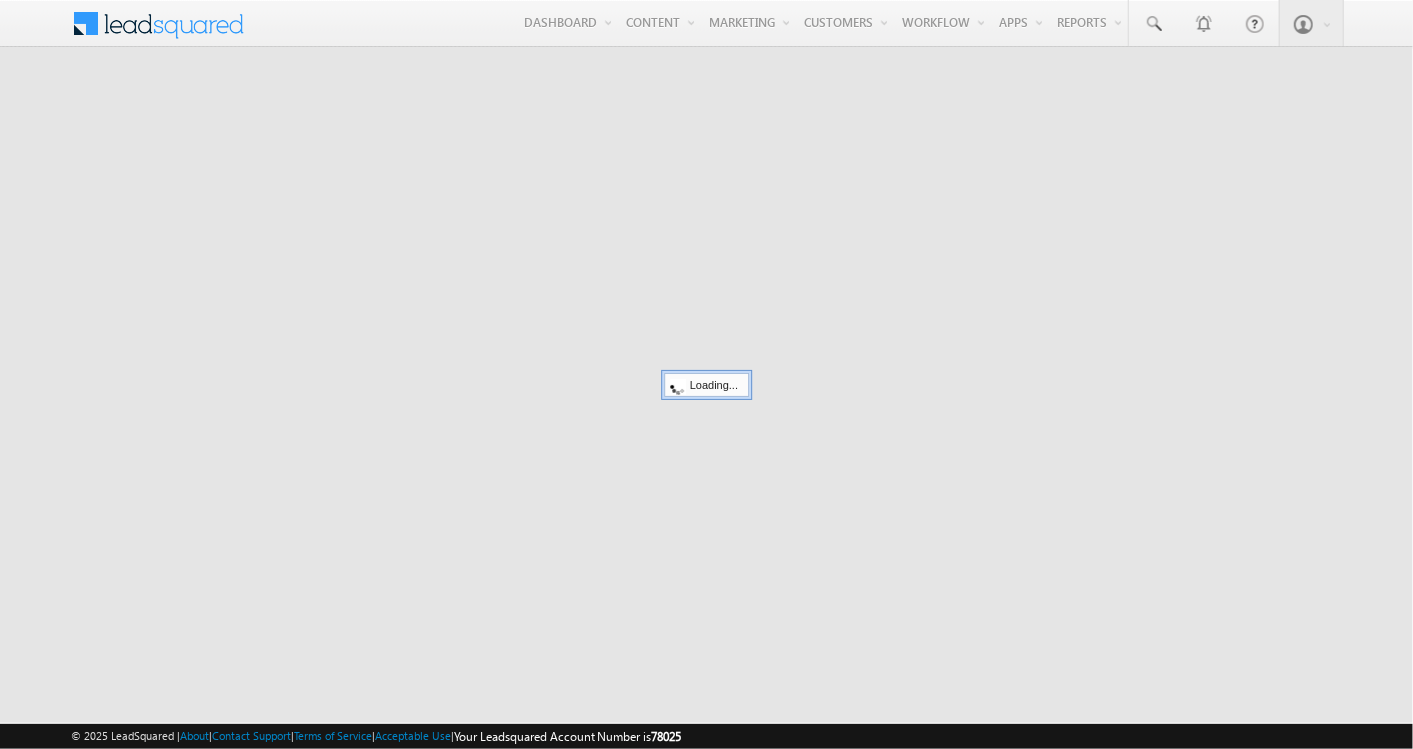 scroll, scrollTop: 0, scrollLeft: 0, axis: both 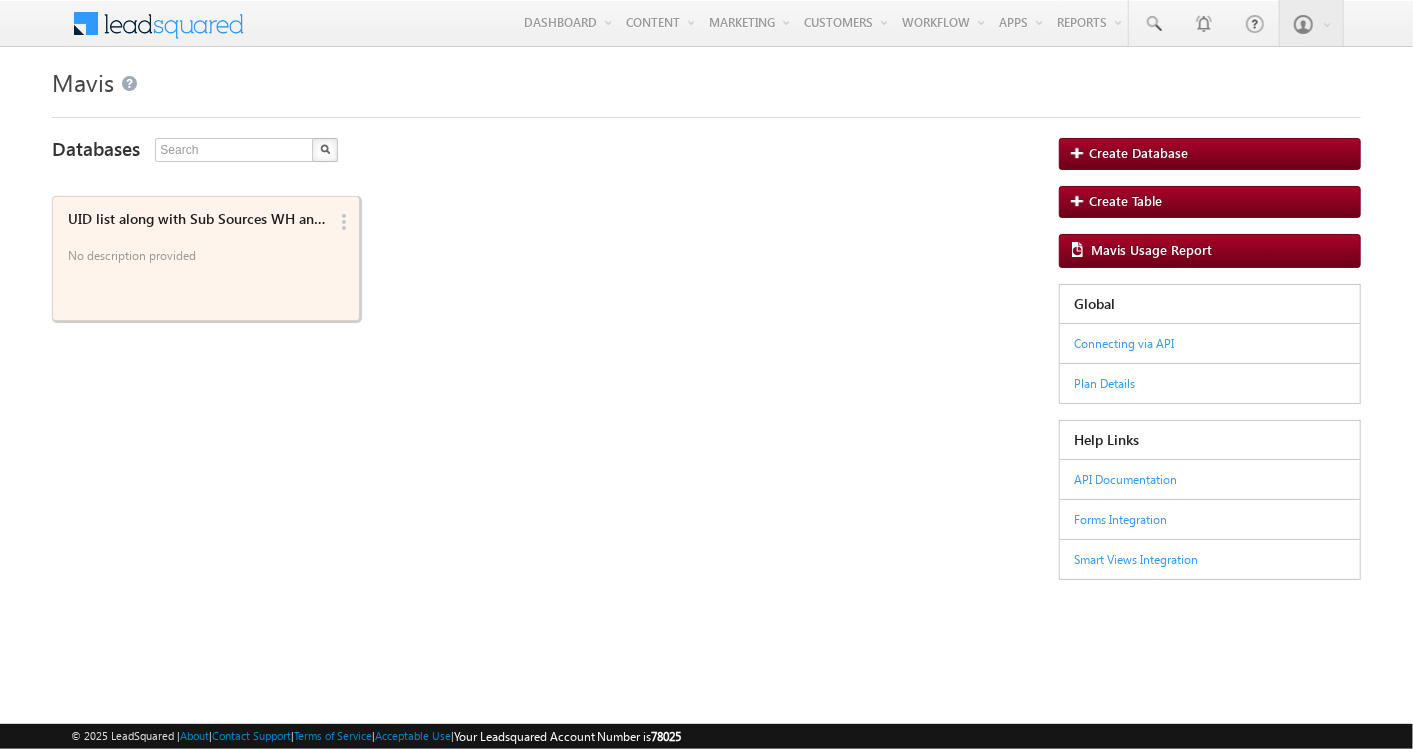 click on "No description provided" at bounding box center (197, 258) 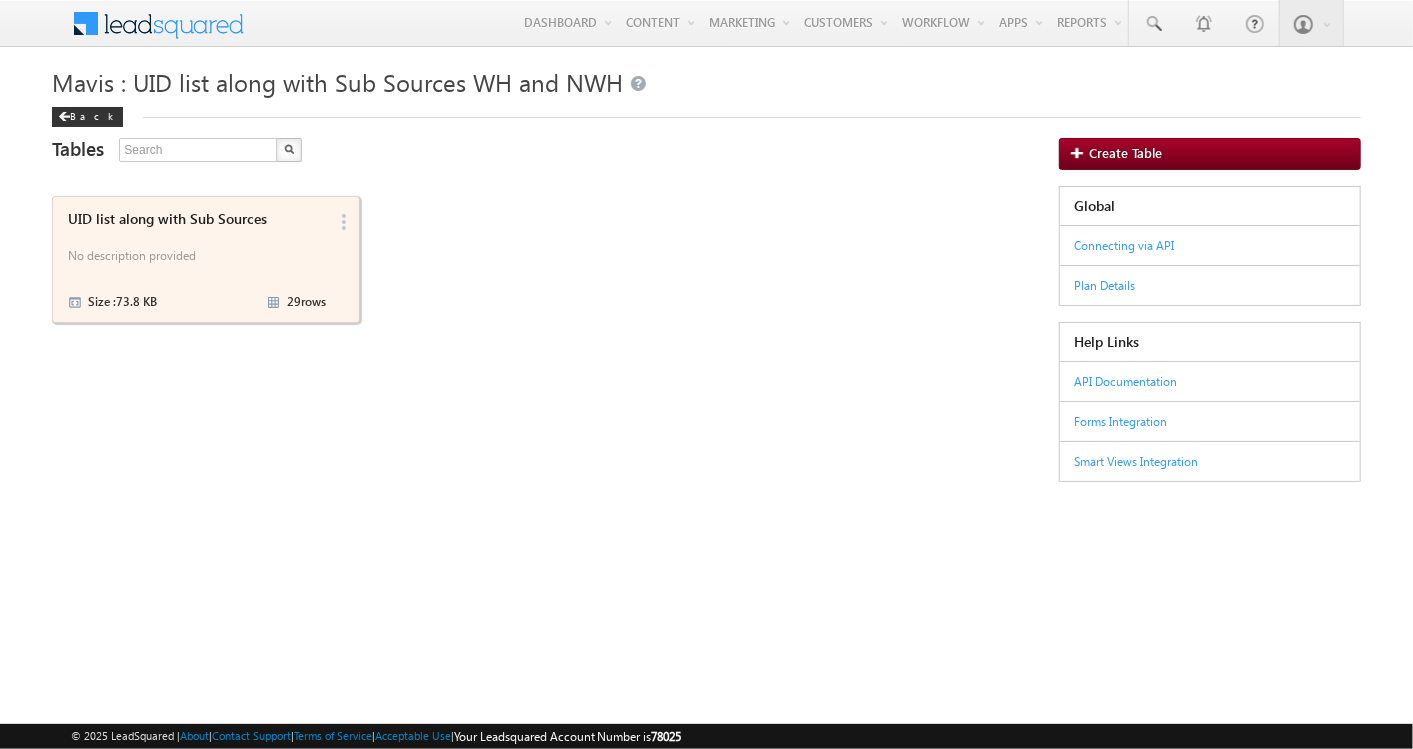 click on "UID list along with Sub Sources   No description provided Size :  73.8 KB 29  rows" at bounding box center [193, 258] 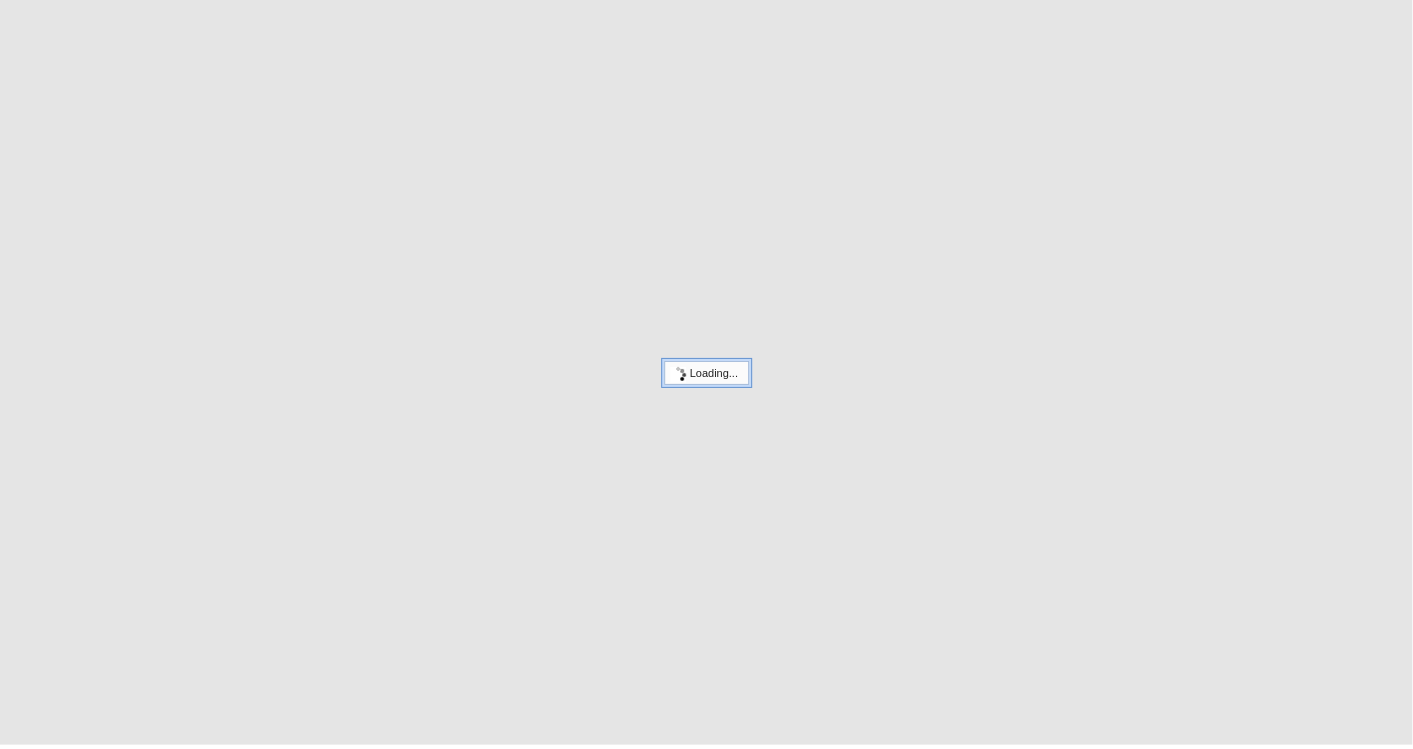 scroll, scrollTop: 0, scrollLeft: 0, axis: both 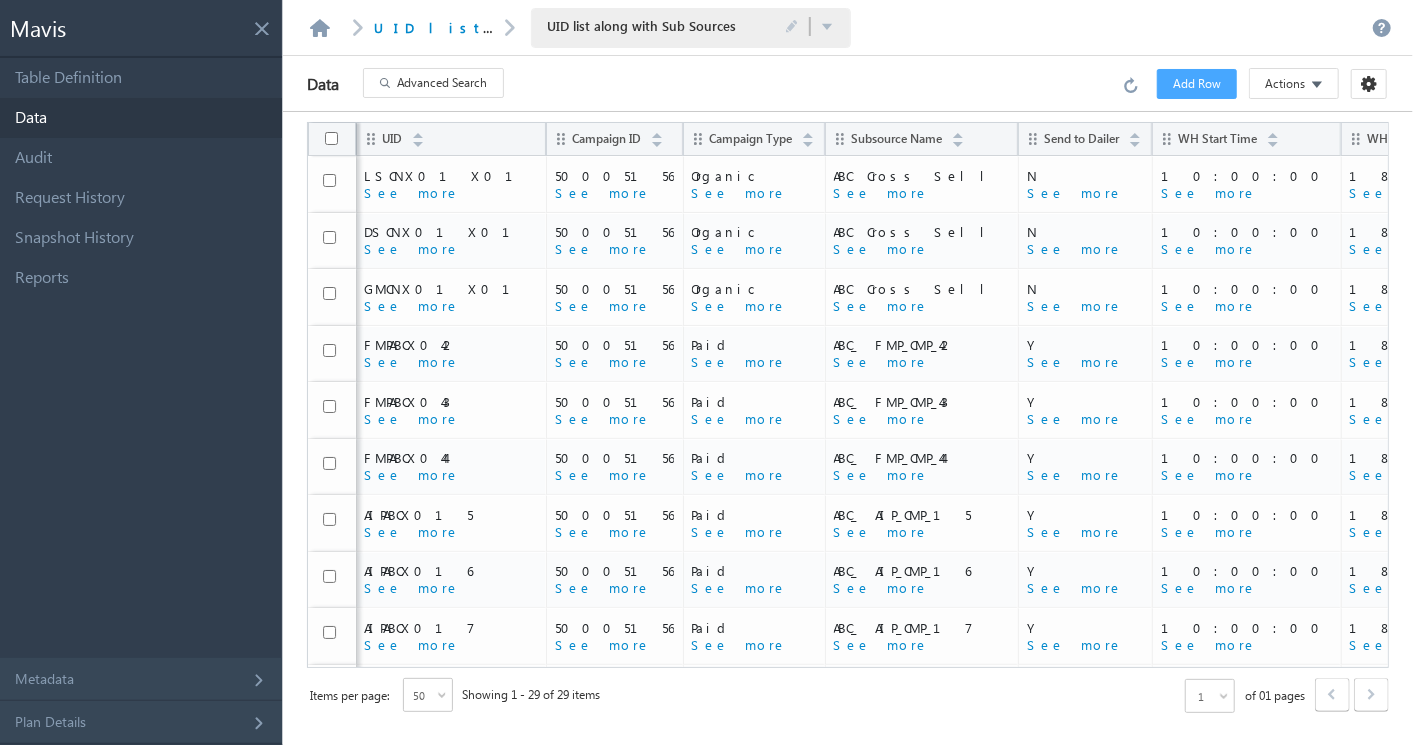 click on "Advanced Search" at bounding box center (442, 83) 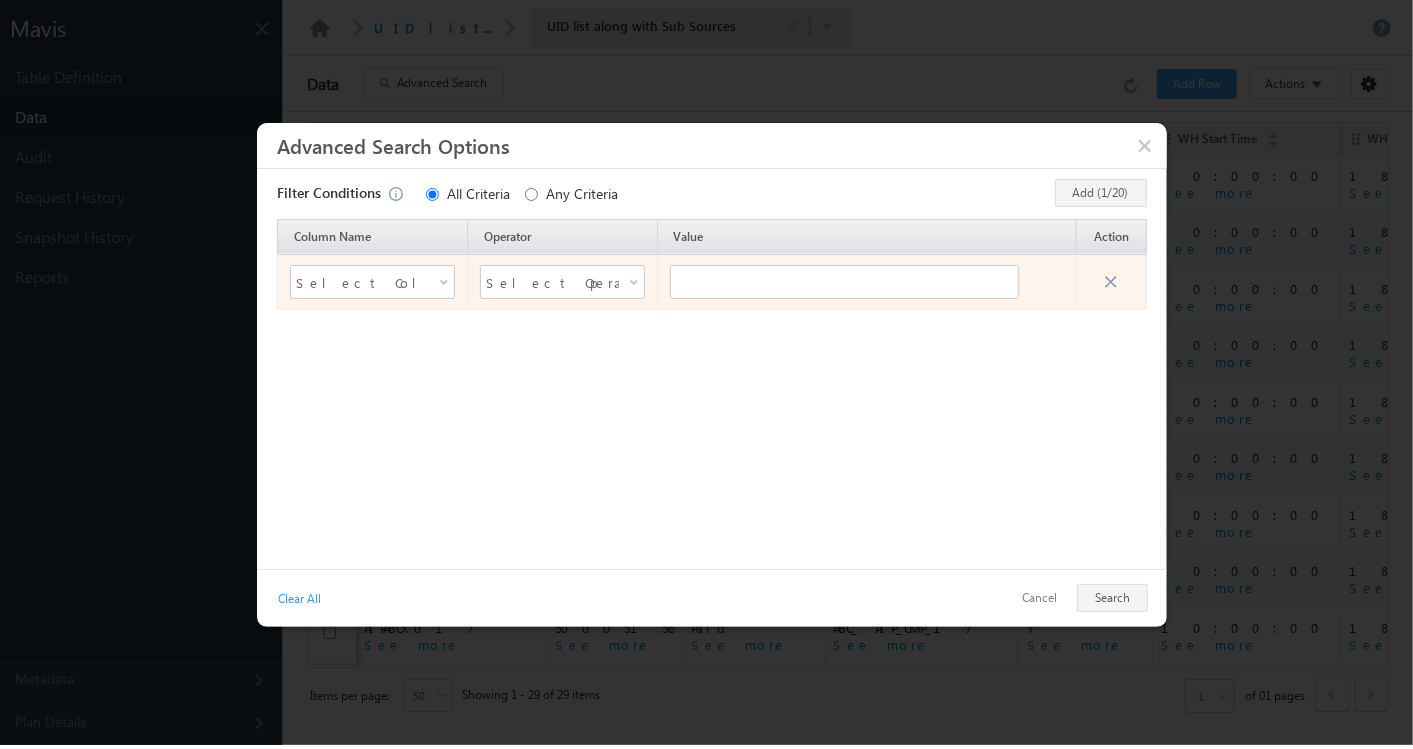 click on "Select Column Name" at bounding box center [372, 282] 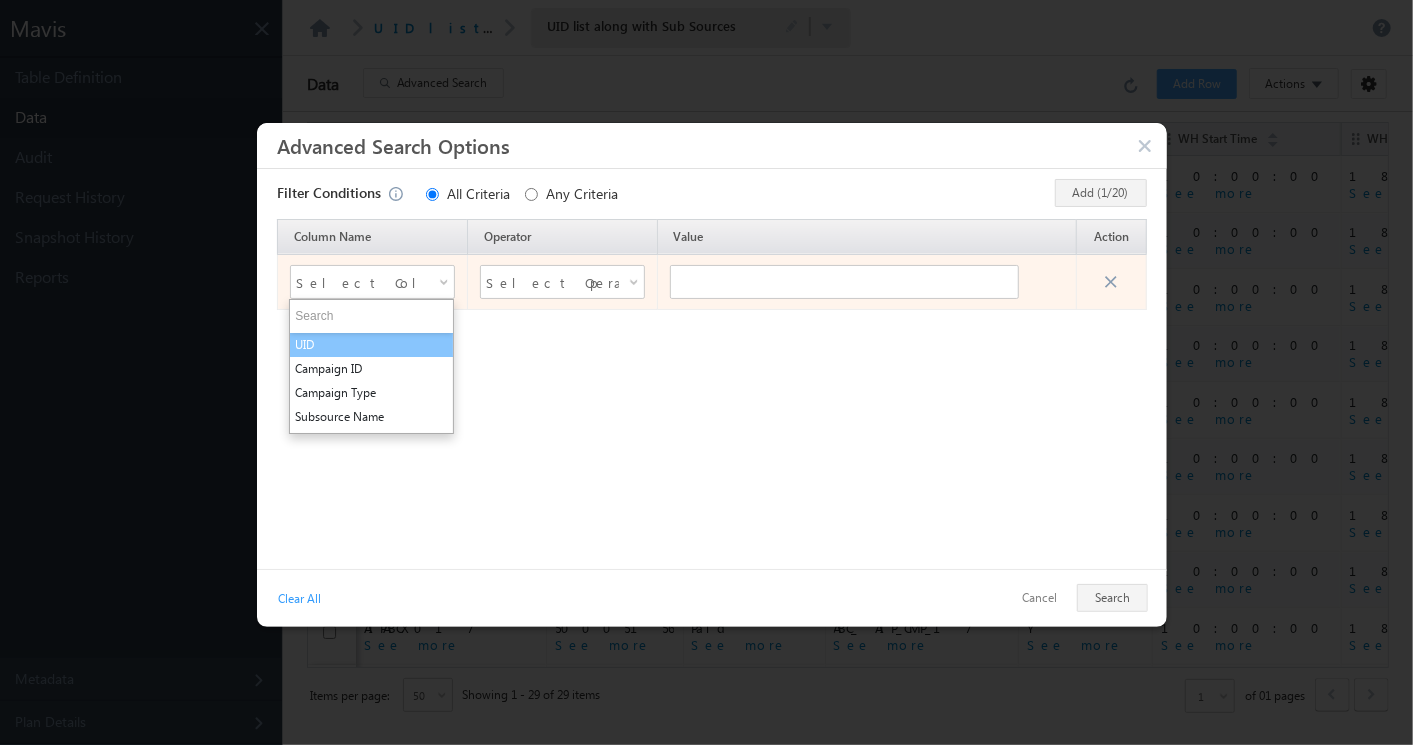 click on "UID" at bounding box center [371, 345] 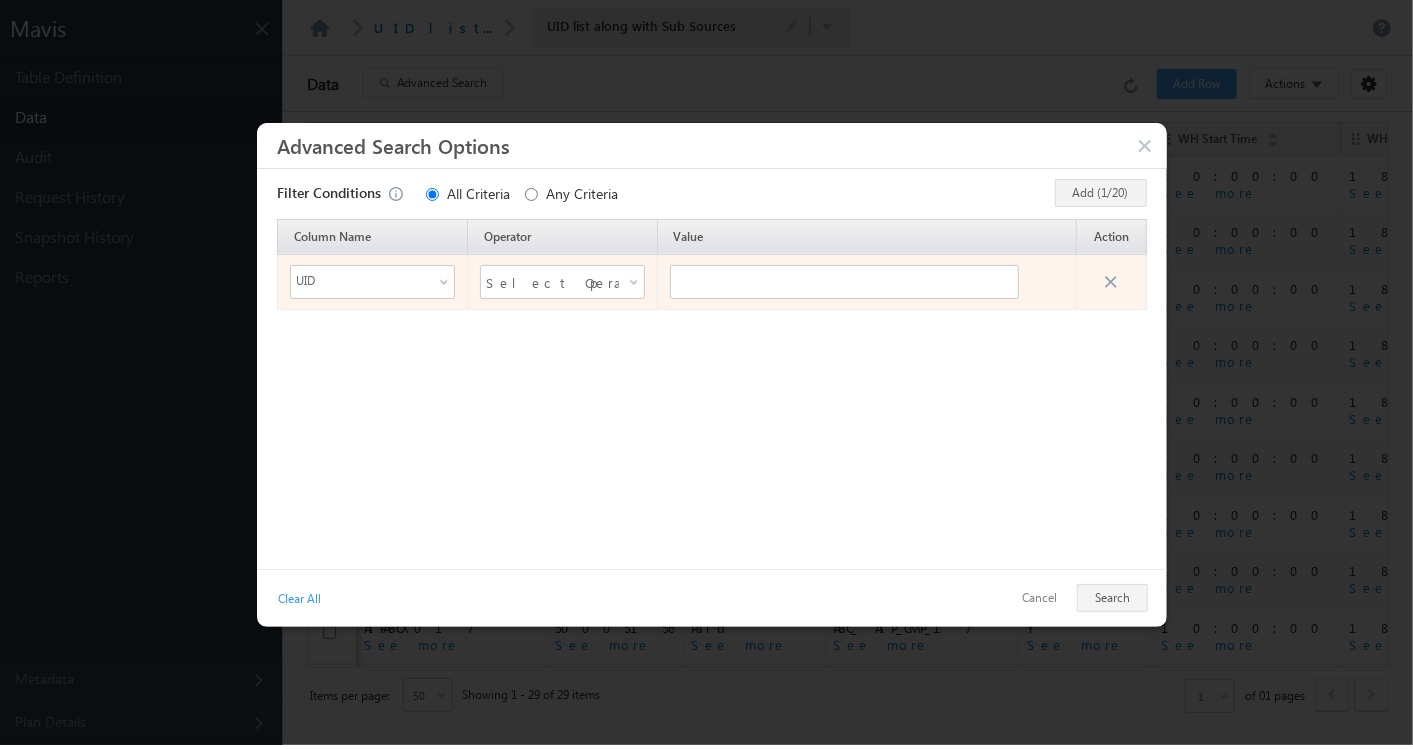 click on "Select Operator" at bounding box center (550, 282) 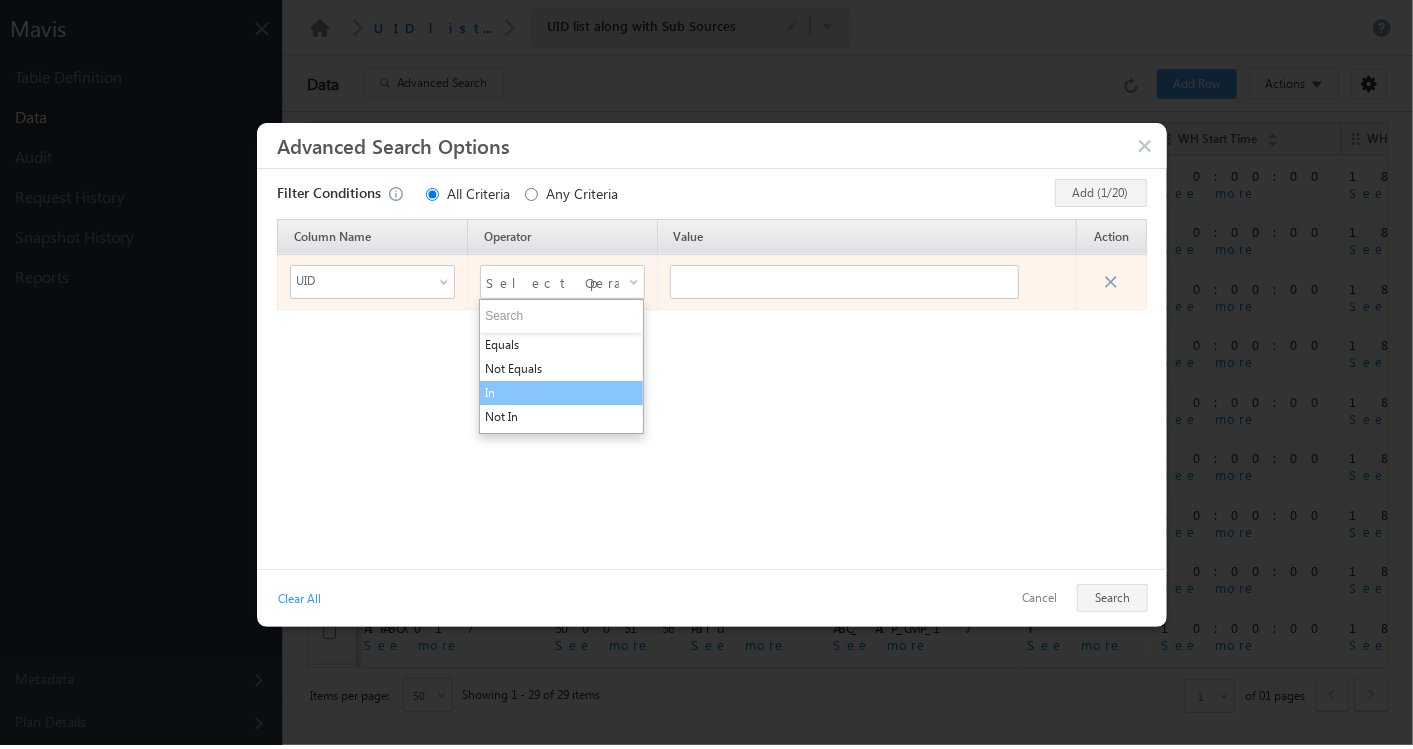 click on "In" at bounding box center [561, 393] 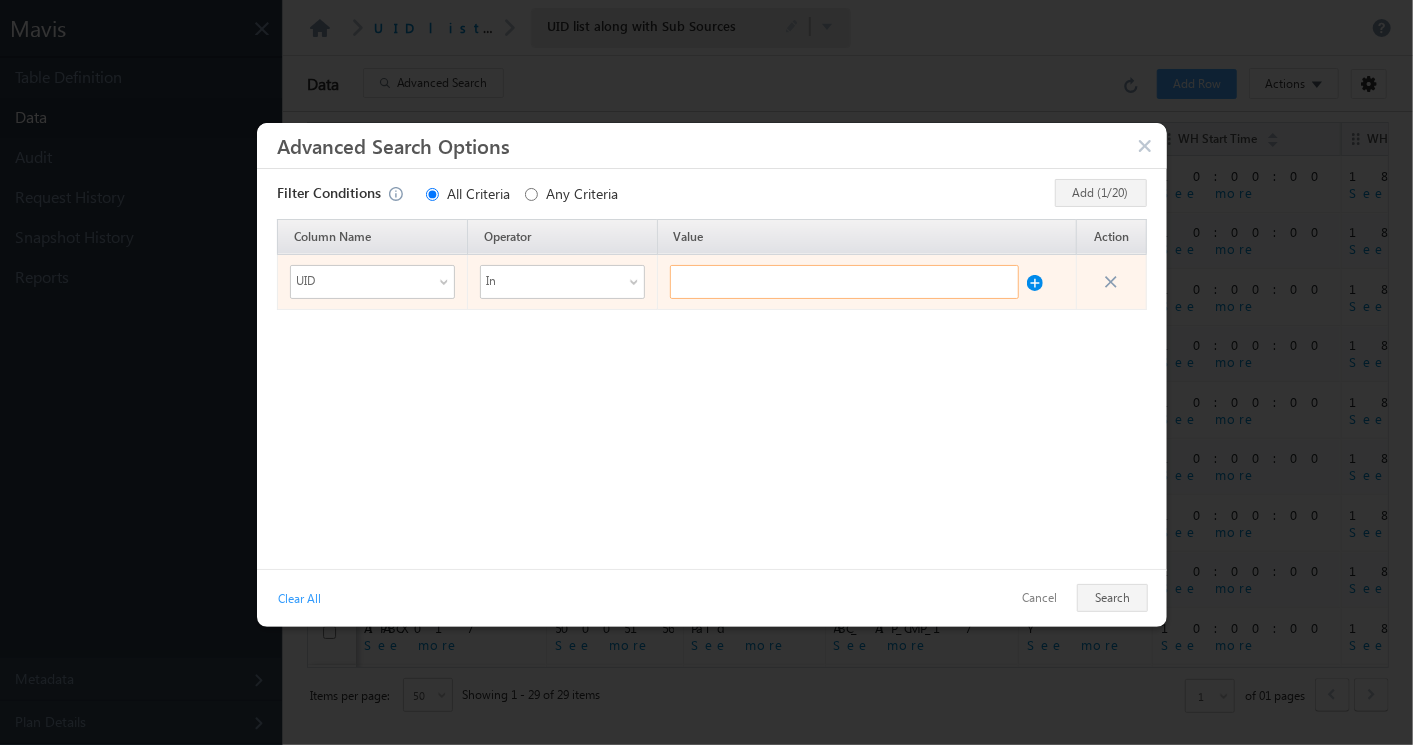 click at bounding box center (845, 282) 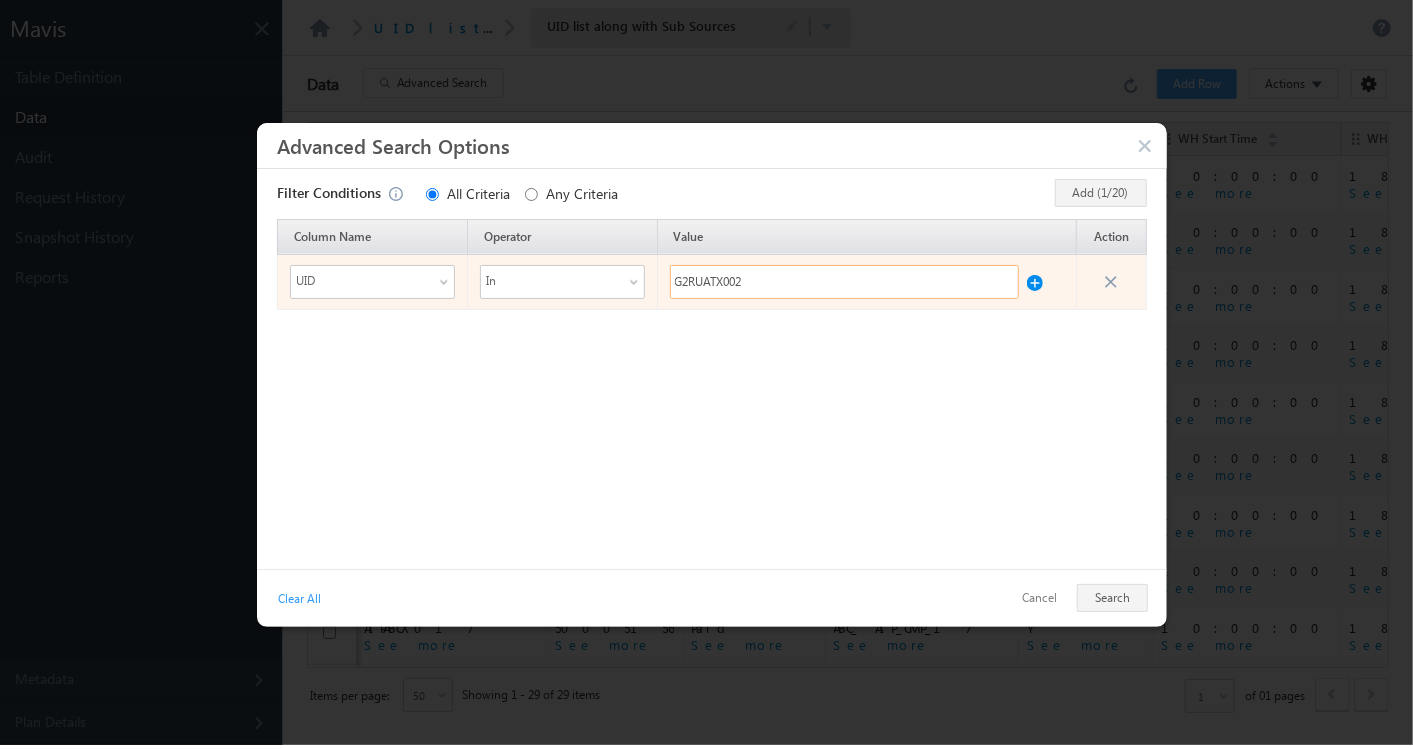 type on "G2RUATX002" 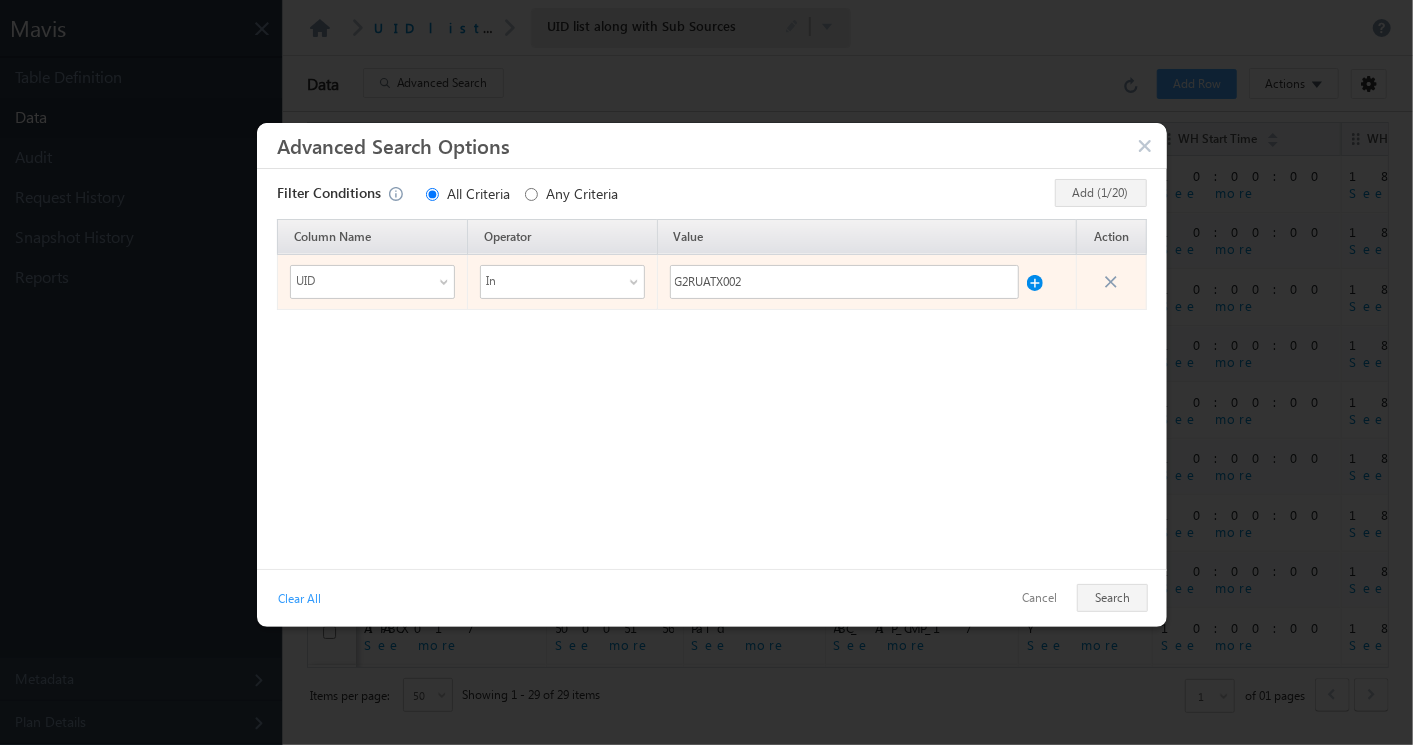 click at bounding box center [1035, 278] 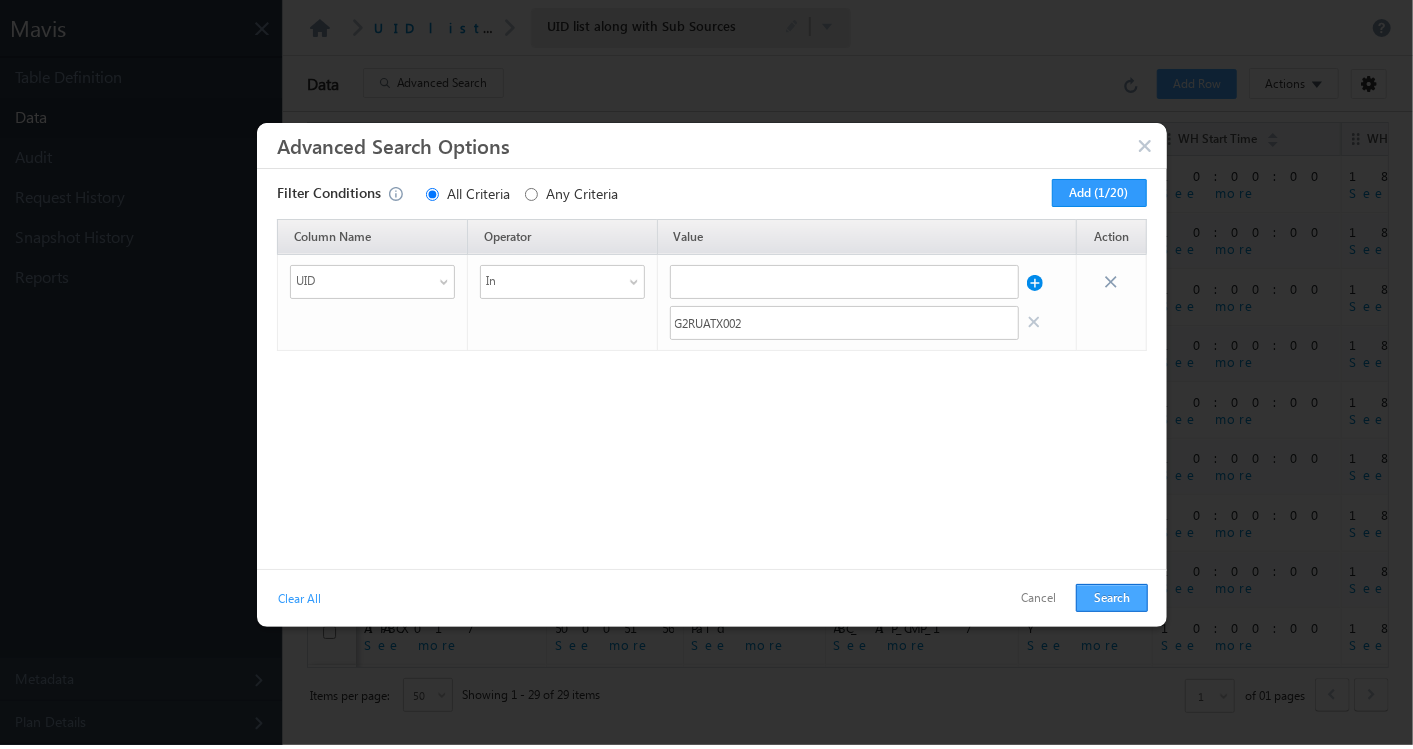 click on "Search" at bounding box center [1112, 598] 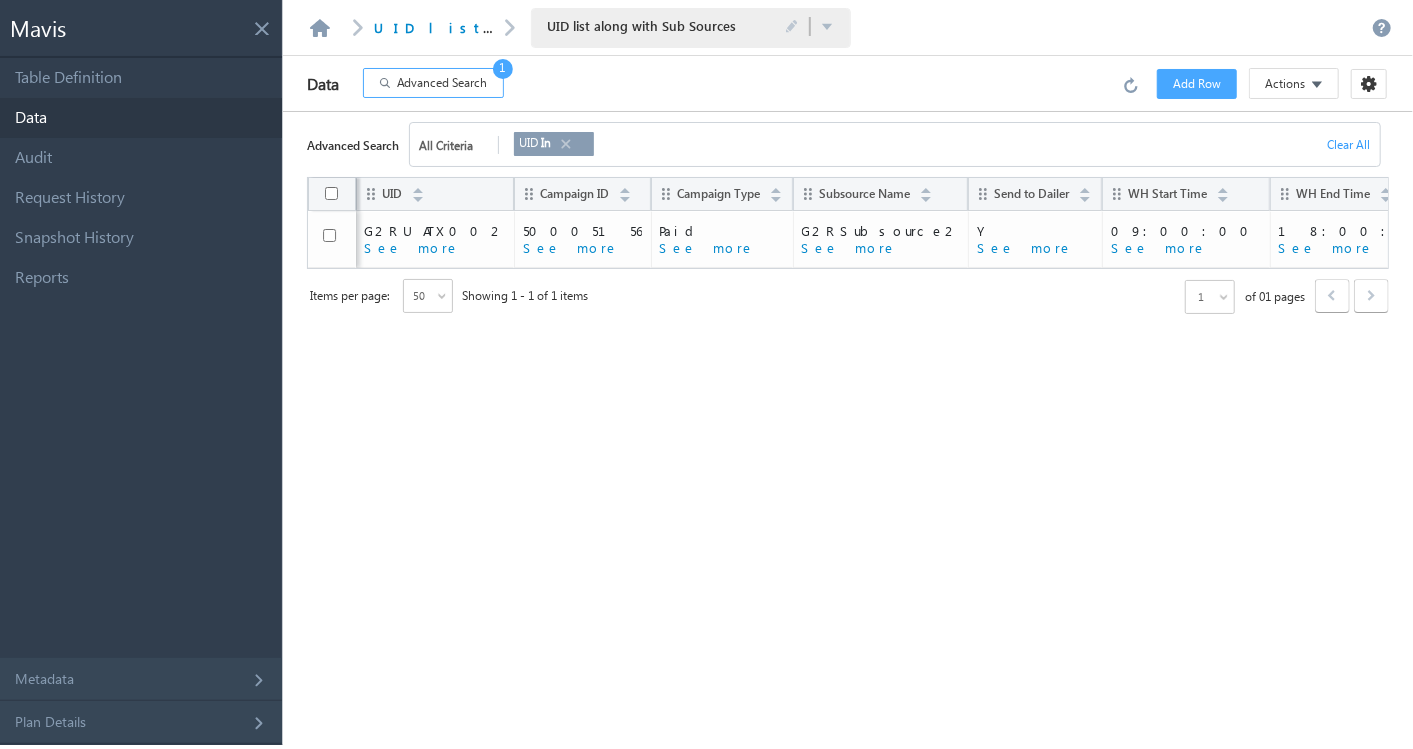 scroll, scrollTop: 0, scrollLeft: 48, axis: horizontal 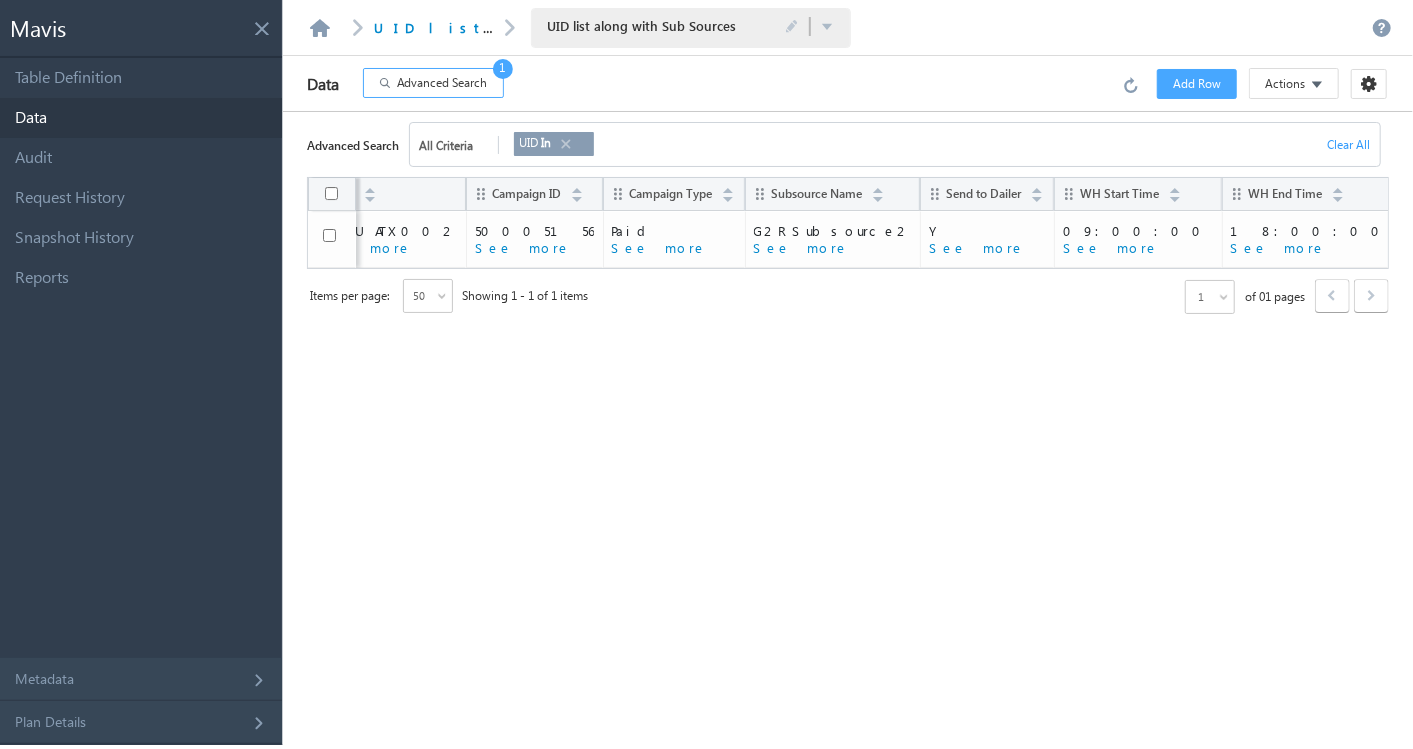 click at bounding box center (565, 144) 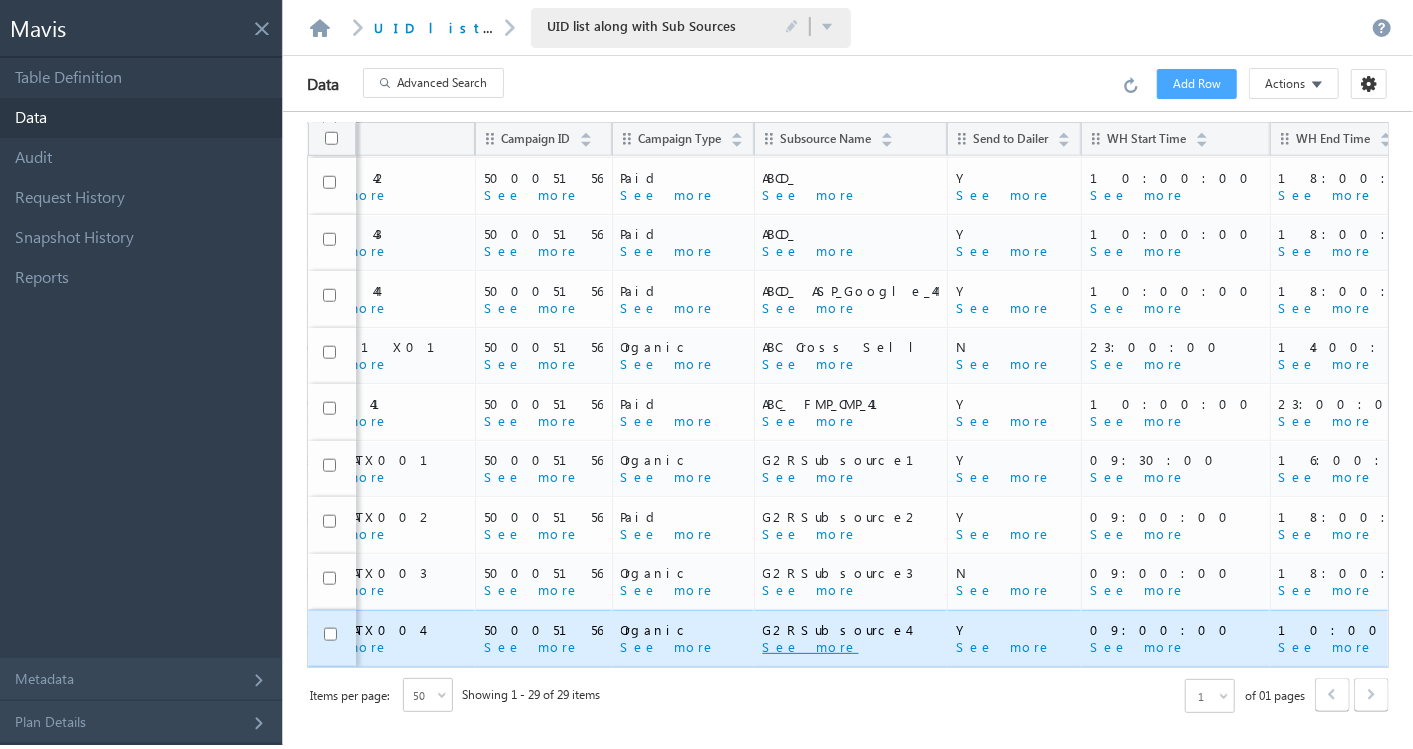 scroll, scrollTop: 1128, scrollLeft: 0, axis: vertical 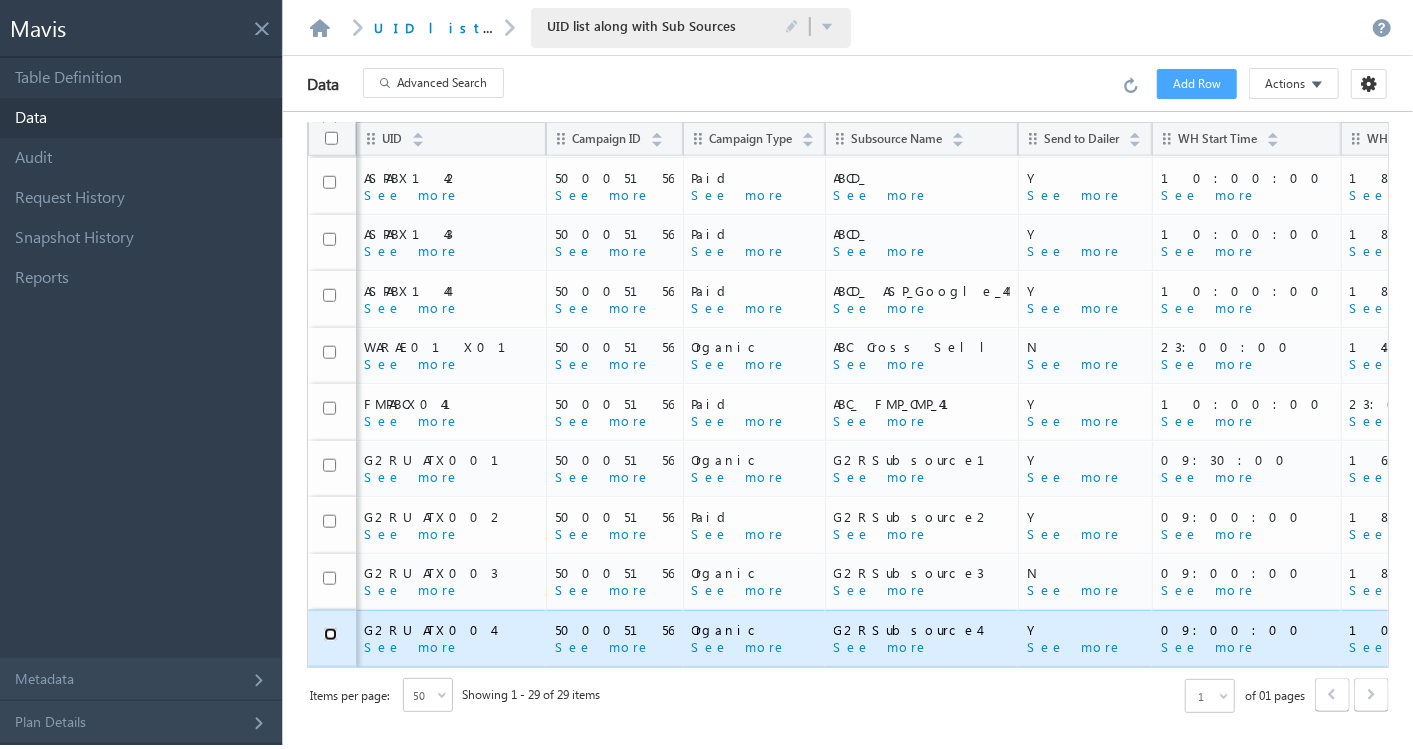 click at bounding box center [330, 634] 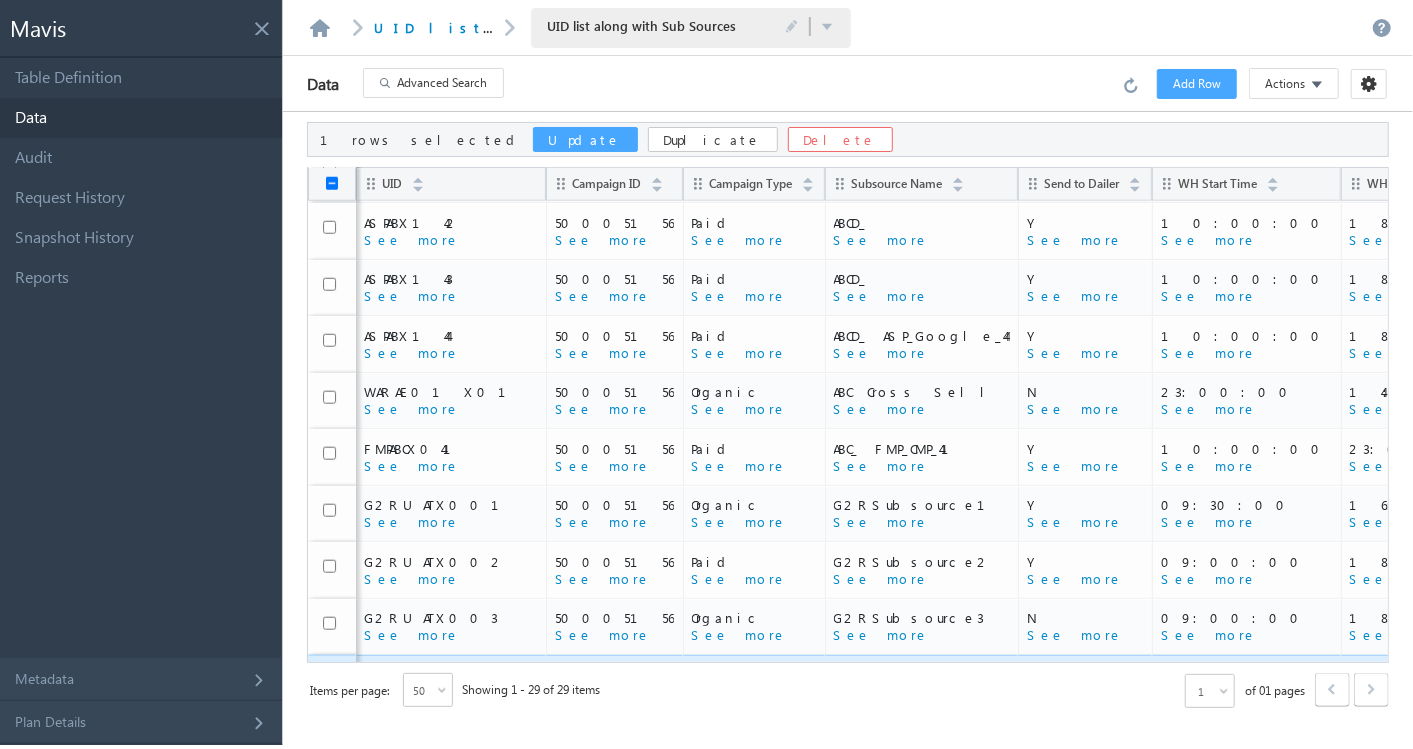 click at bounding box center [332, 183] 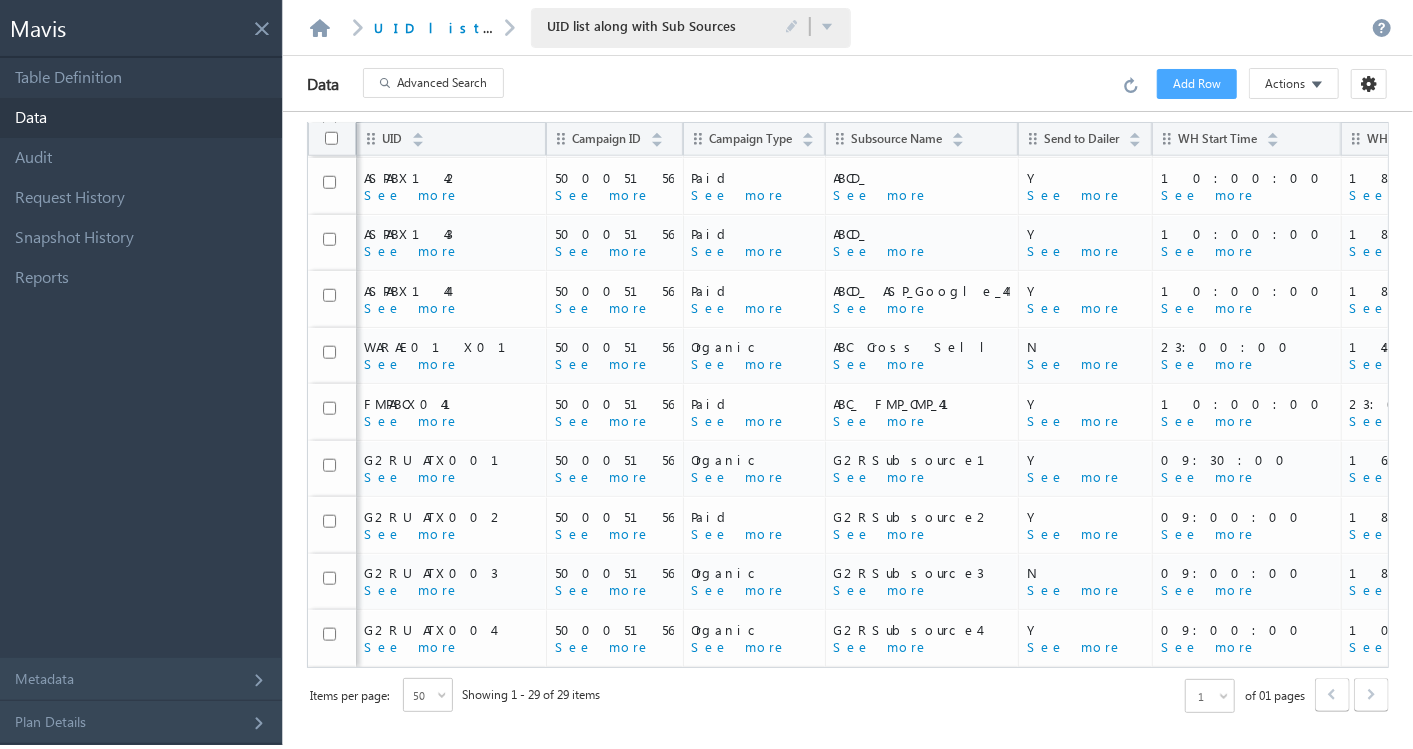 scroll, scrollTop: 1128, scrollLeft: 0, axis: vertical 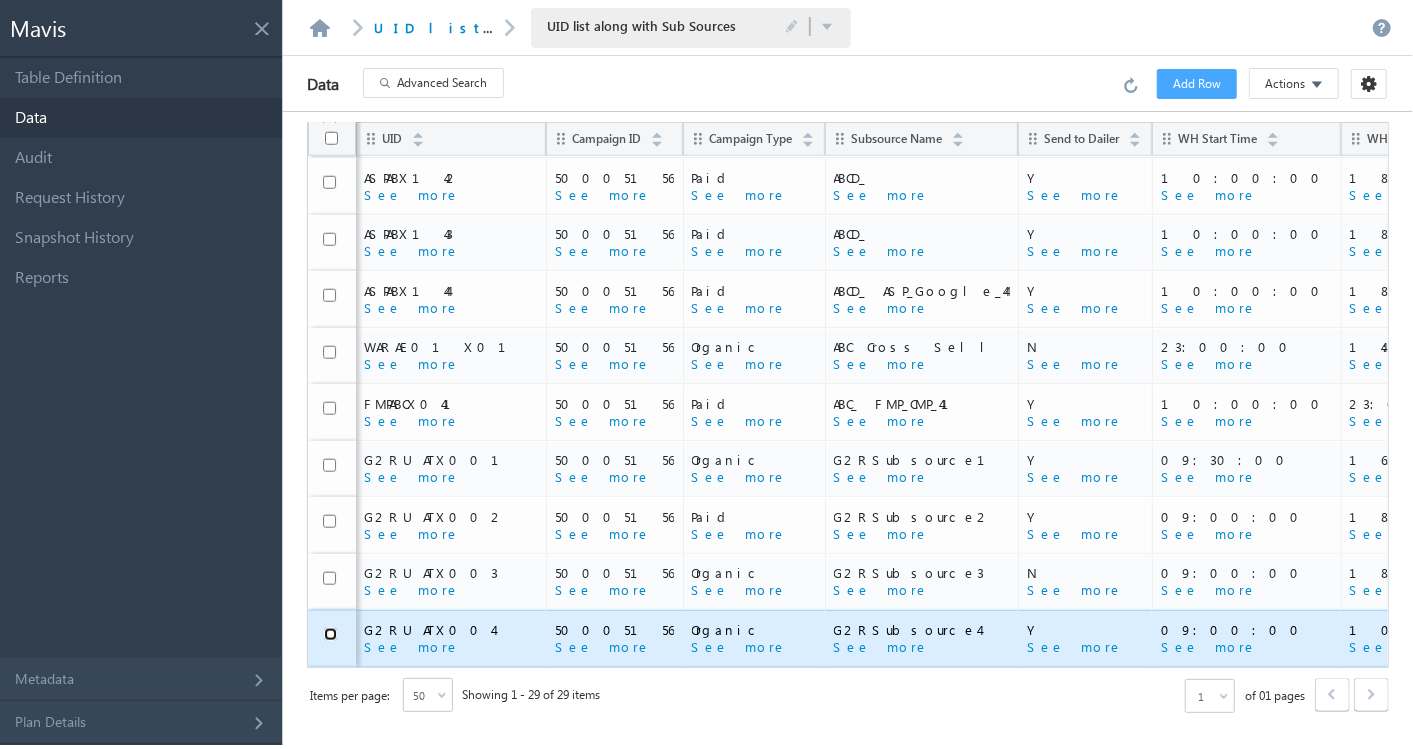 click at bounding box center [330, 634] 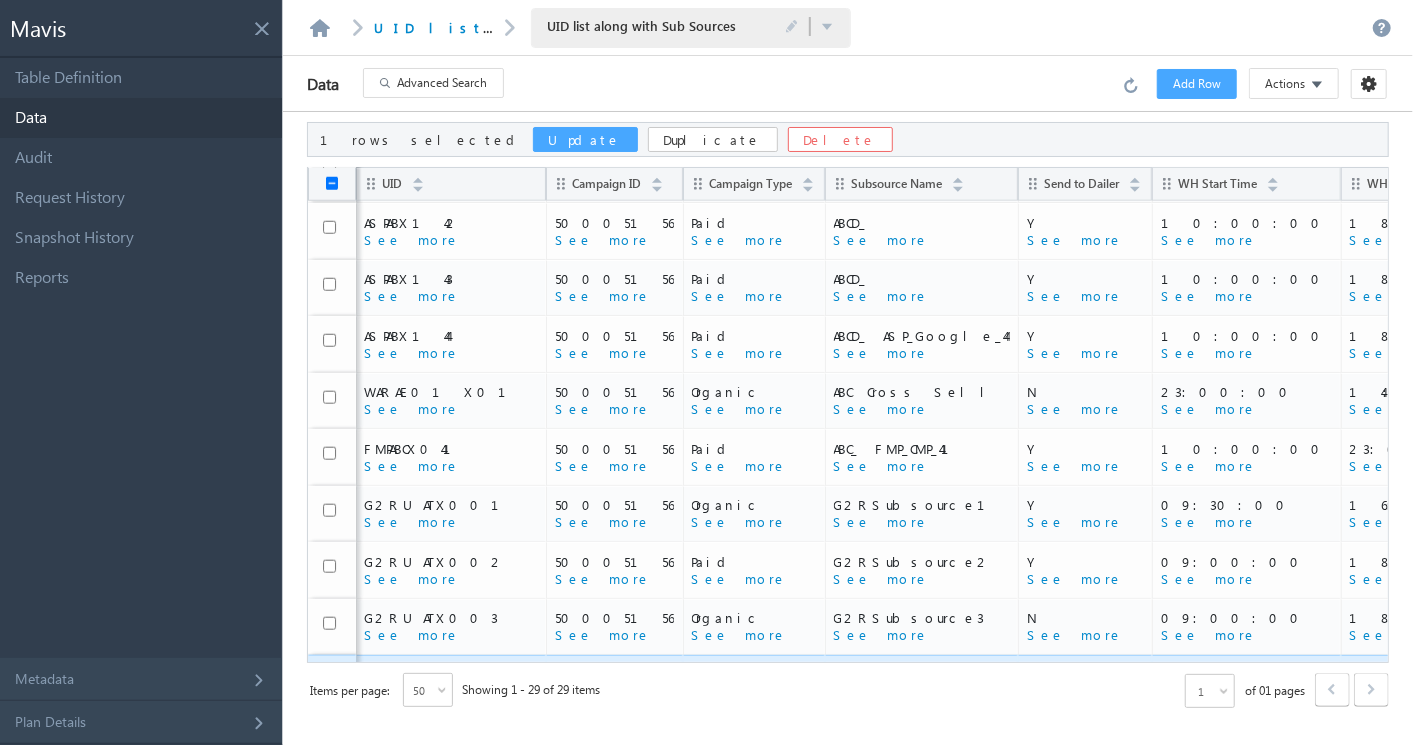 click on "Update" at bounding box center (585, 139) 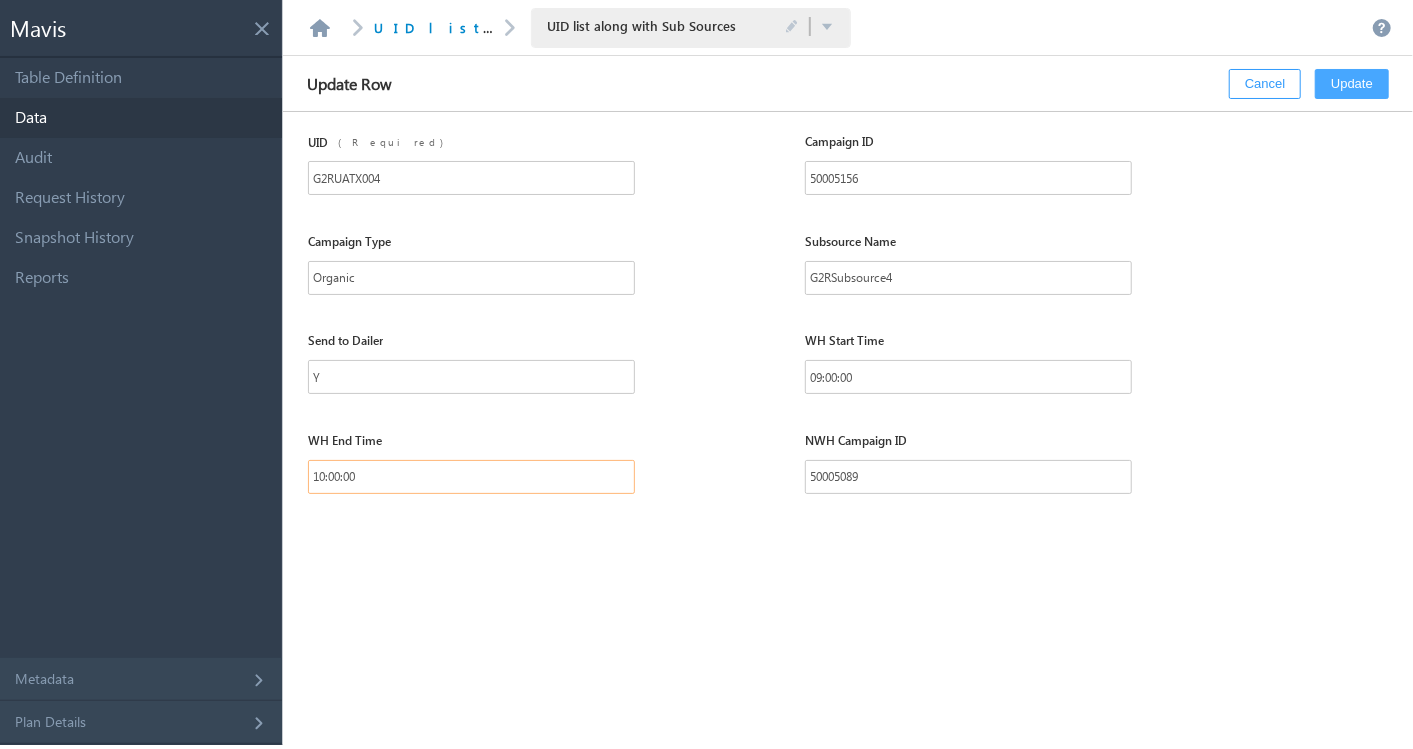 click on "10:00:00" at bounding box center (471, 477) 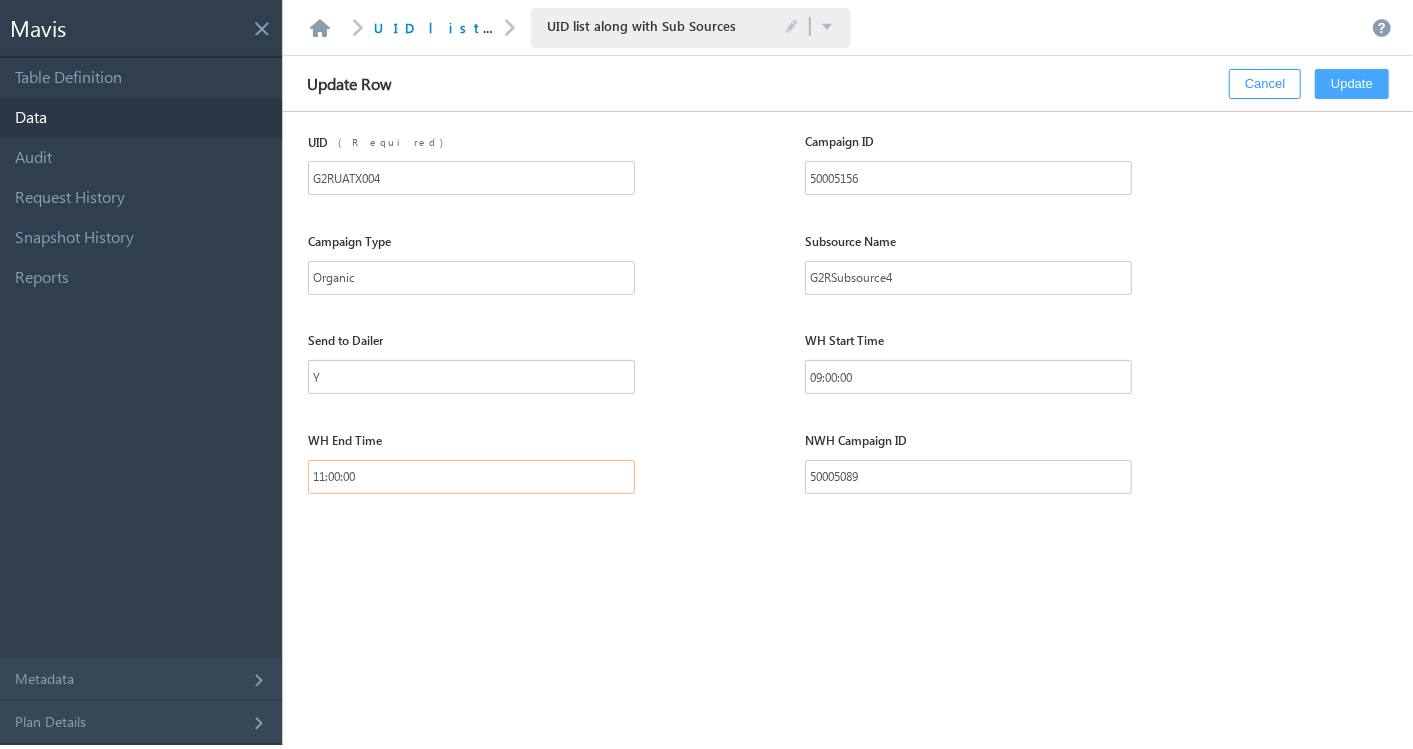 type on "11:00:00" 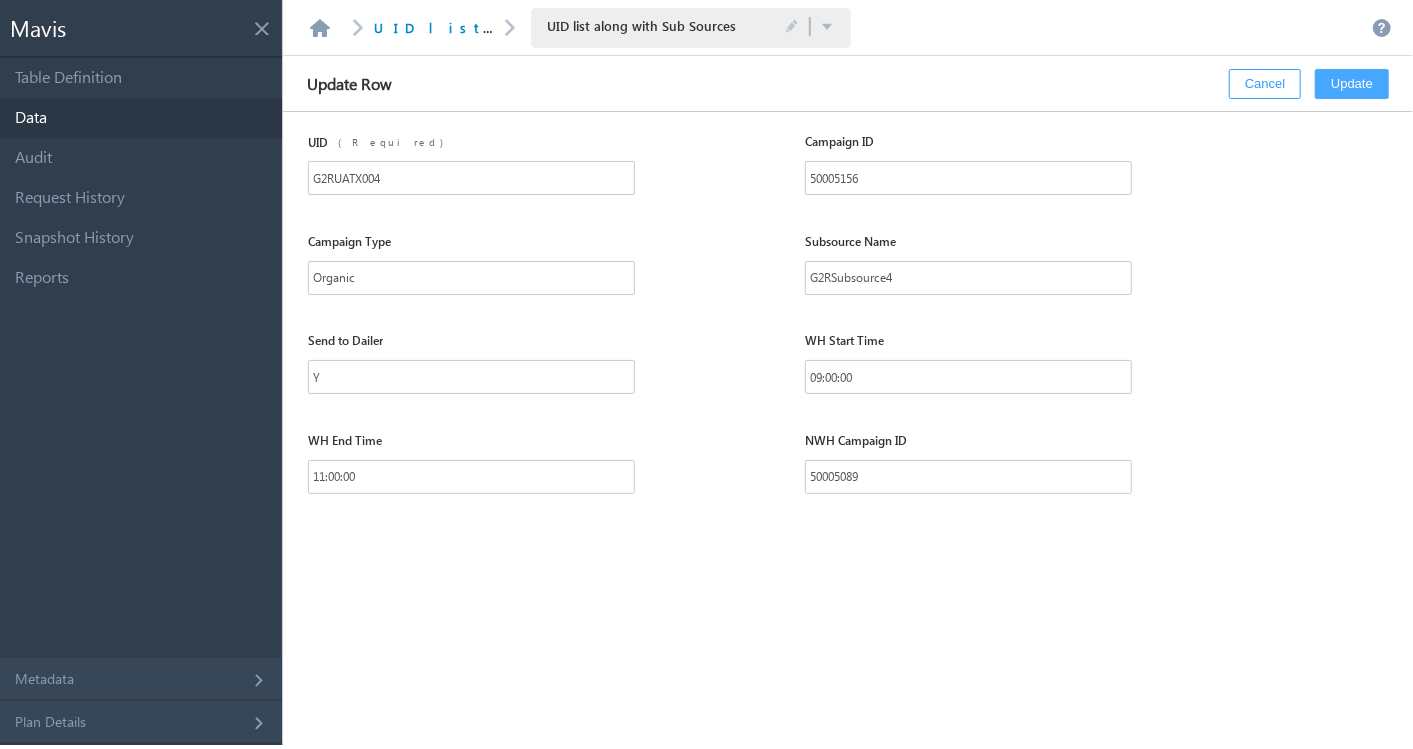 click on "UID ( Required ) G2RUATX004 Campaign ID 50005156 Campaign Type Organic Subsource Name G2RSubsource4 Send to Dailer Y WH Start Time 09:00:00 WH End Time 11:00:00 NWH Campaign ID 50005089" at bounding box center [848, 428] 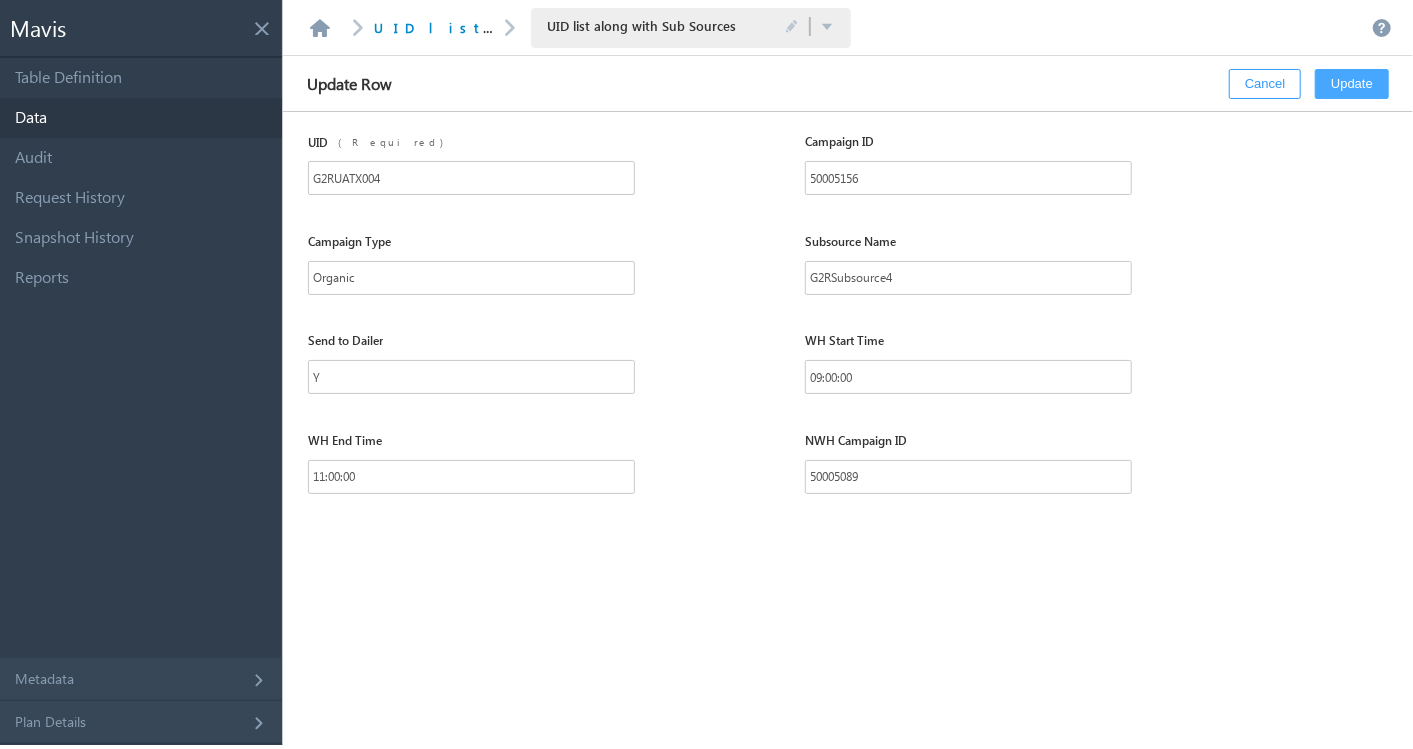 click on "Update" at bounding box center [1352, 84] 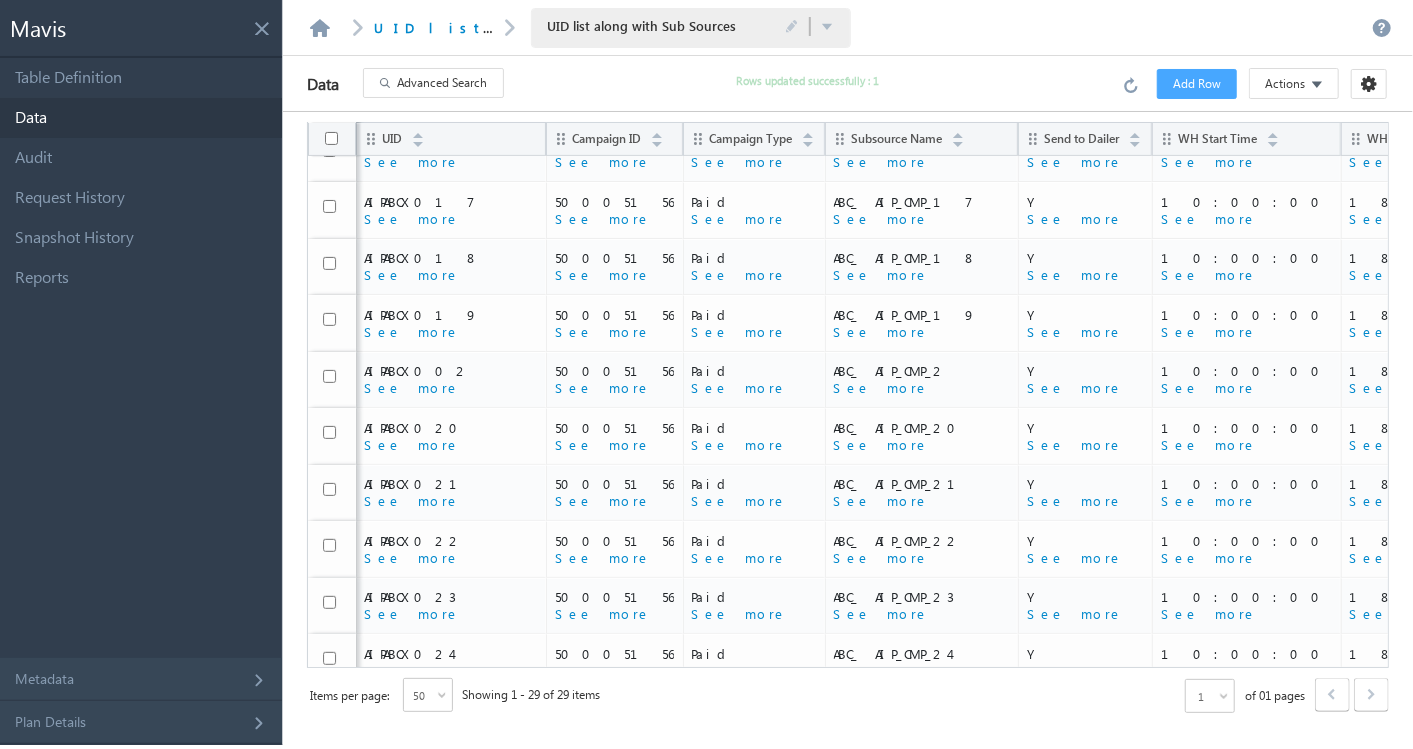 scroll, scrollTop: 1128, scrollLeft: 0, axis: vertical 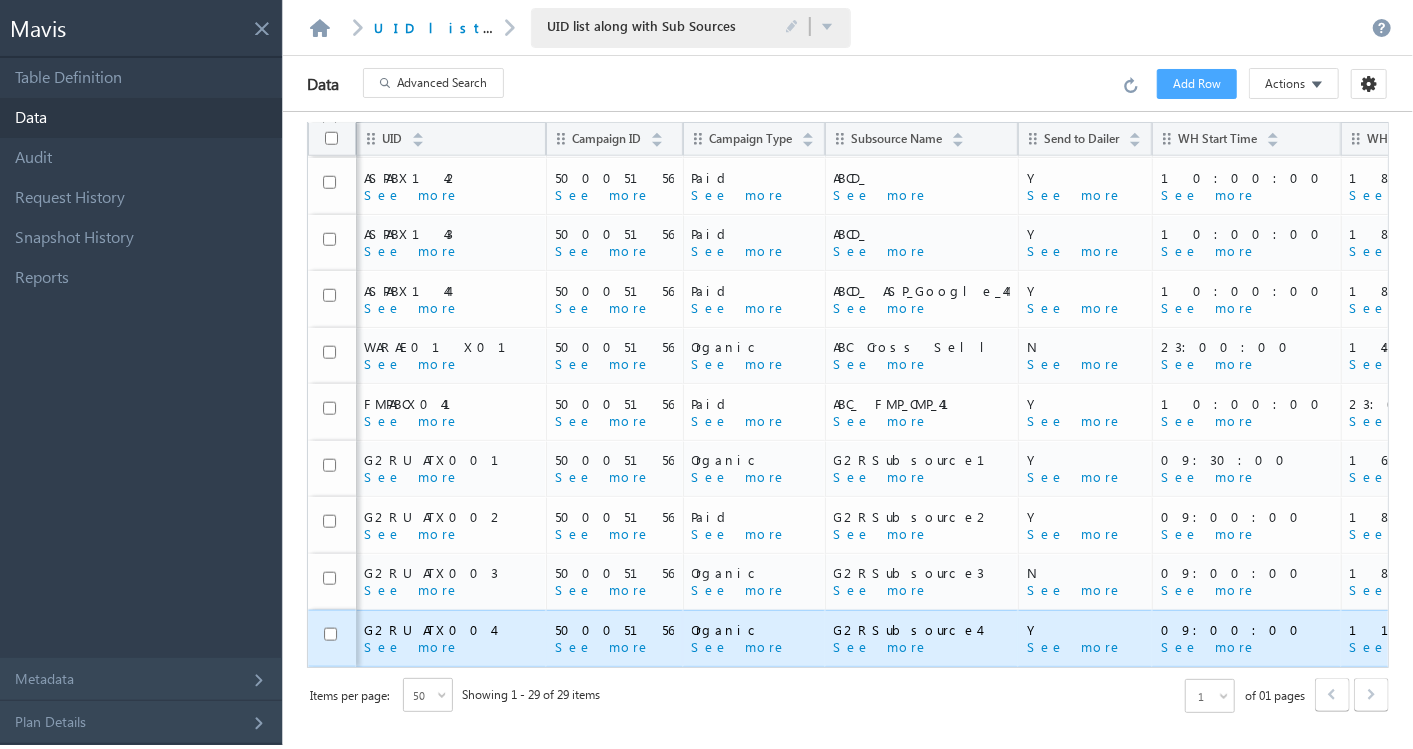 click on "50005156" at bounding box center (614, 629) 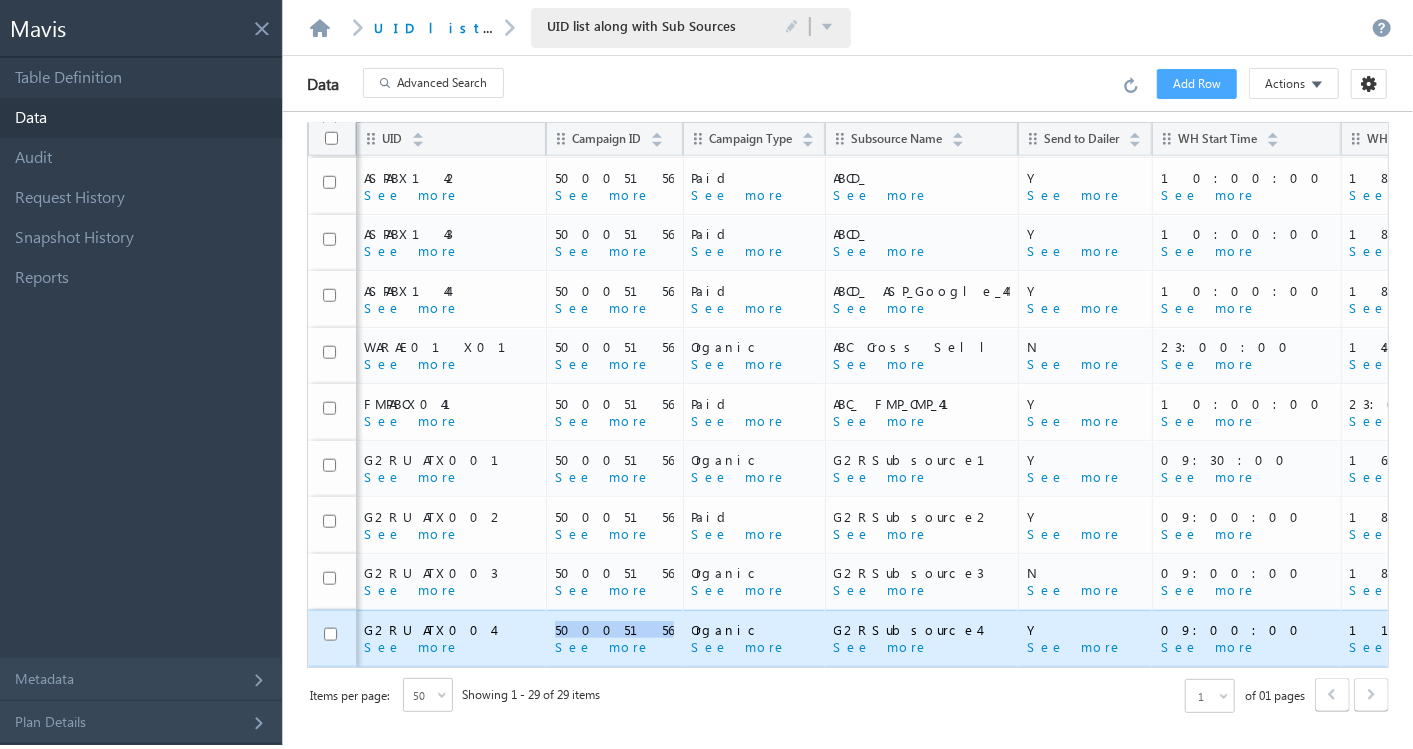click on "50005156" at bounding box center (614, 629) 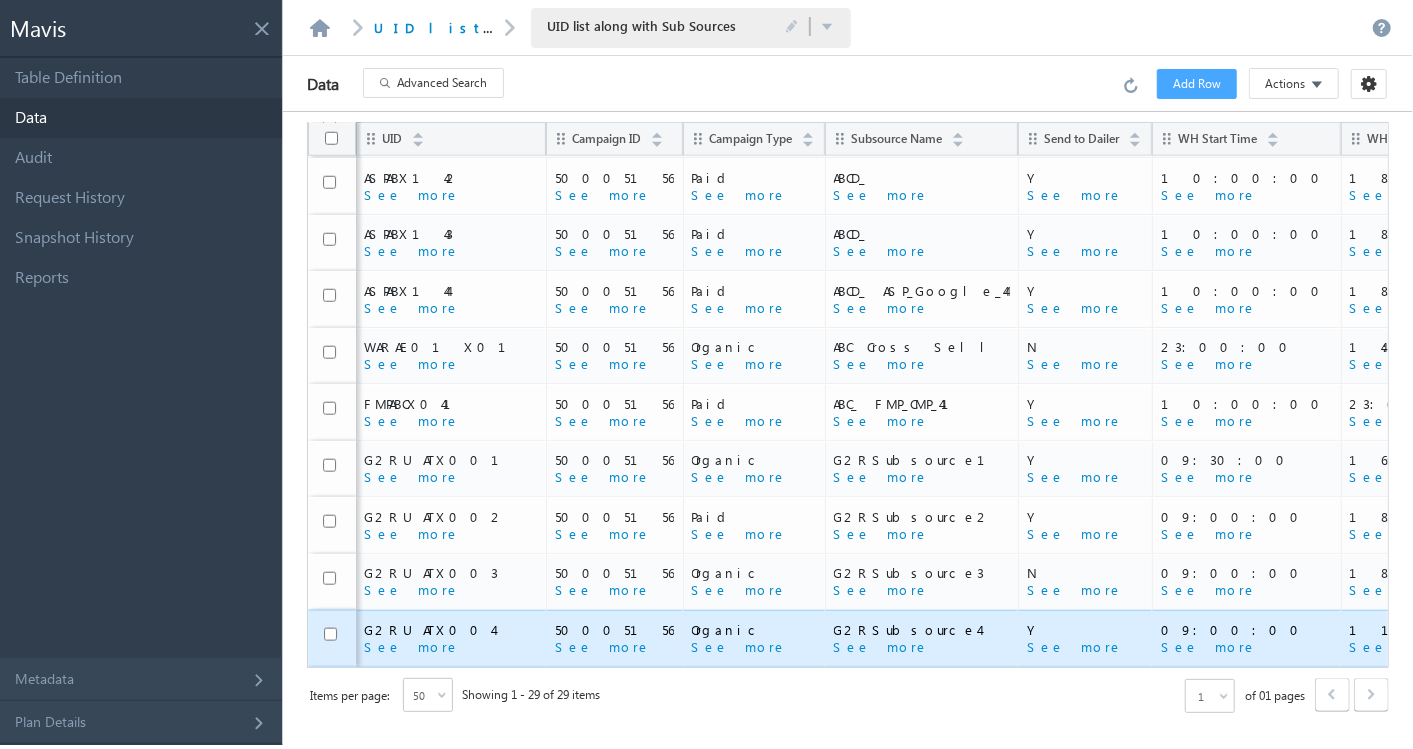 click on "G2RUATX004" at bounding box center (450, 629) 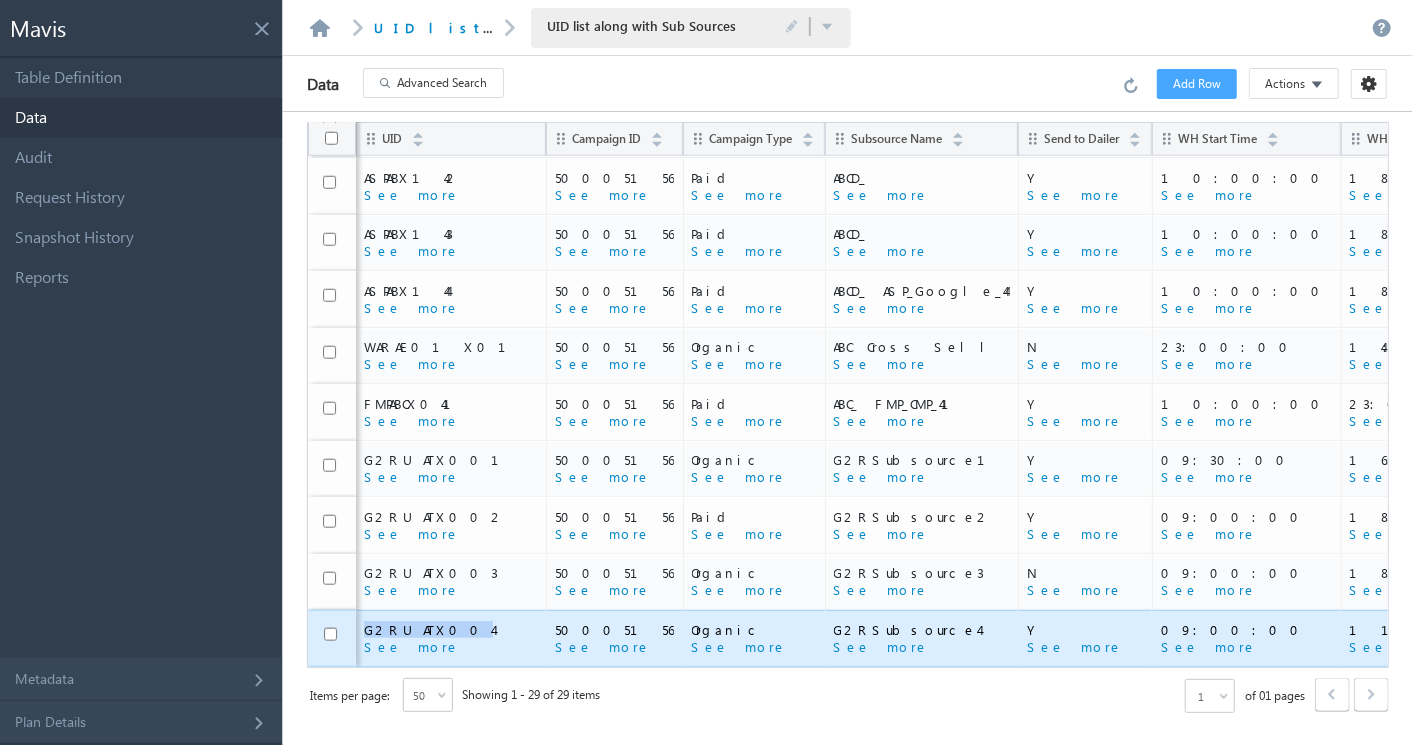 click on "G2RUATX004" at bounding box center (450, 629) 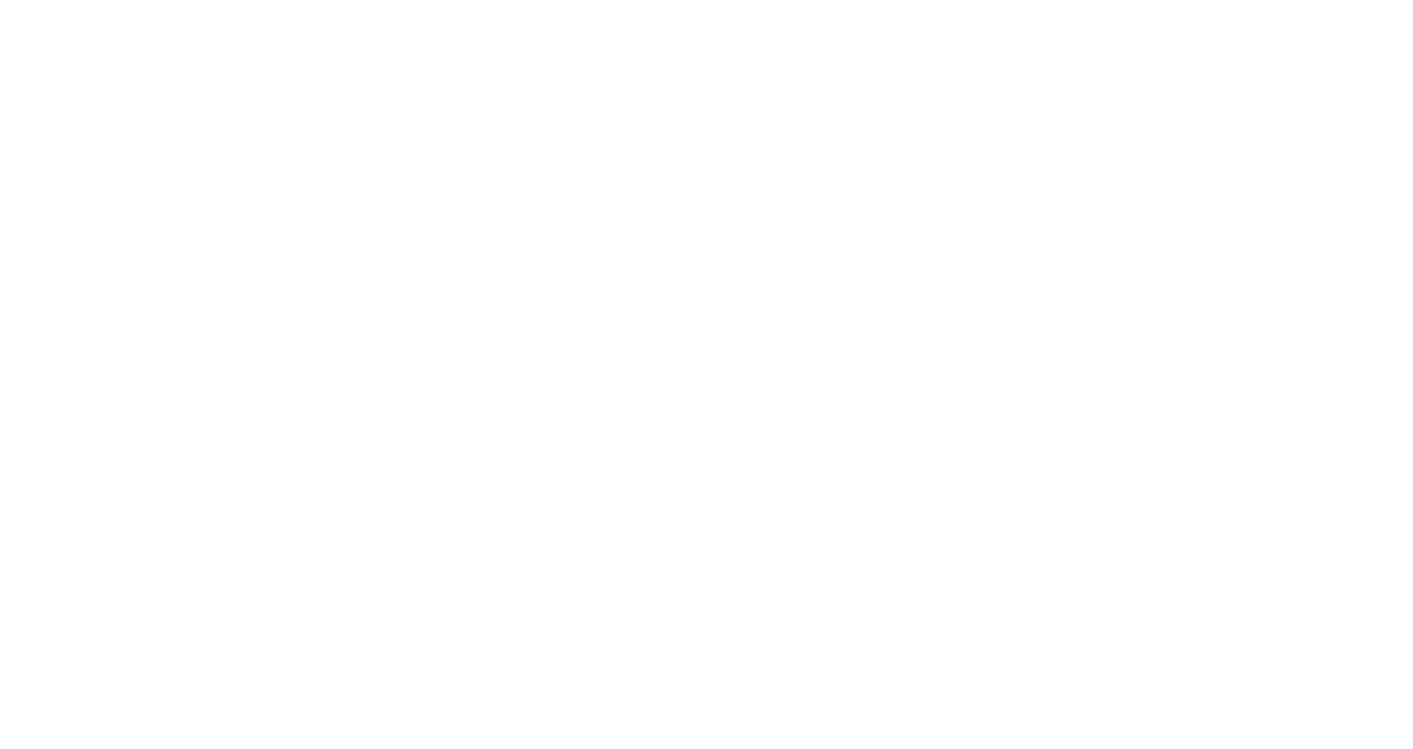 scroll, scrollTop: 0, scrollLeft: 0, axis: both 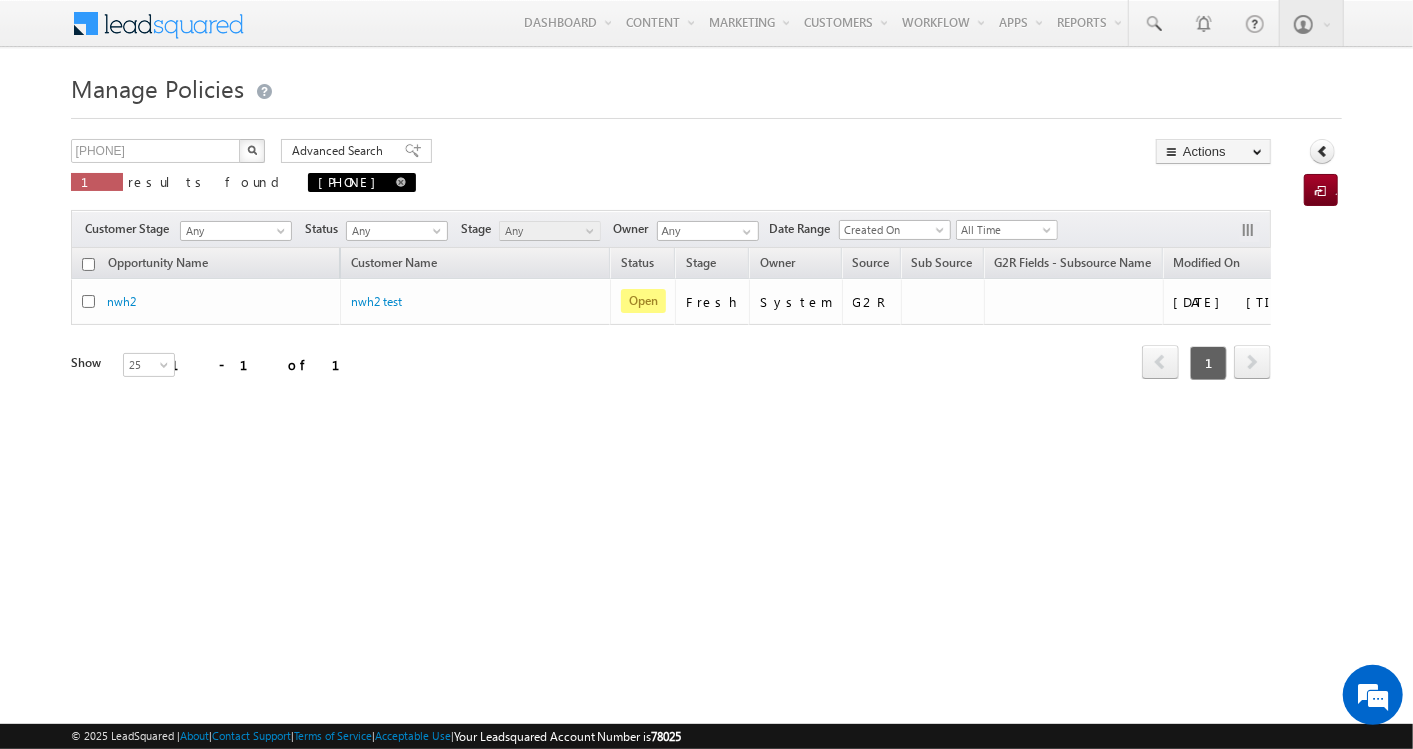 click at bounding box center (401, 182) 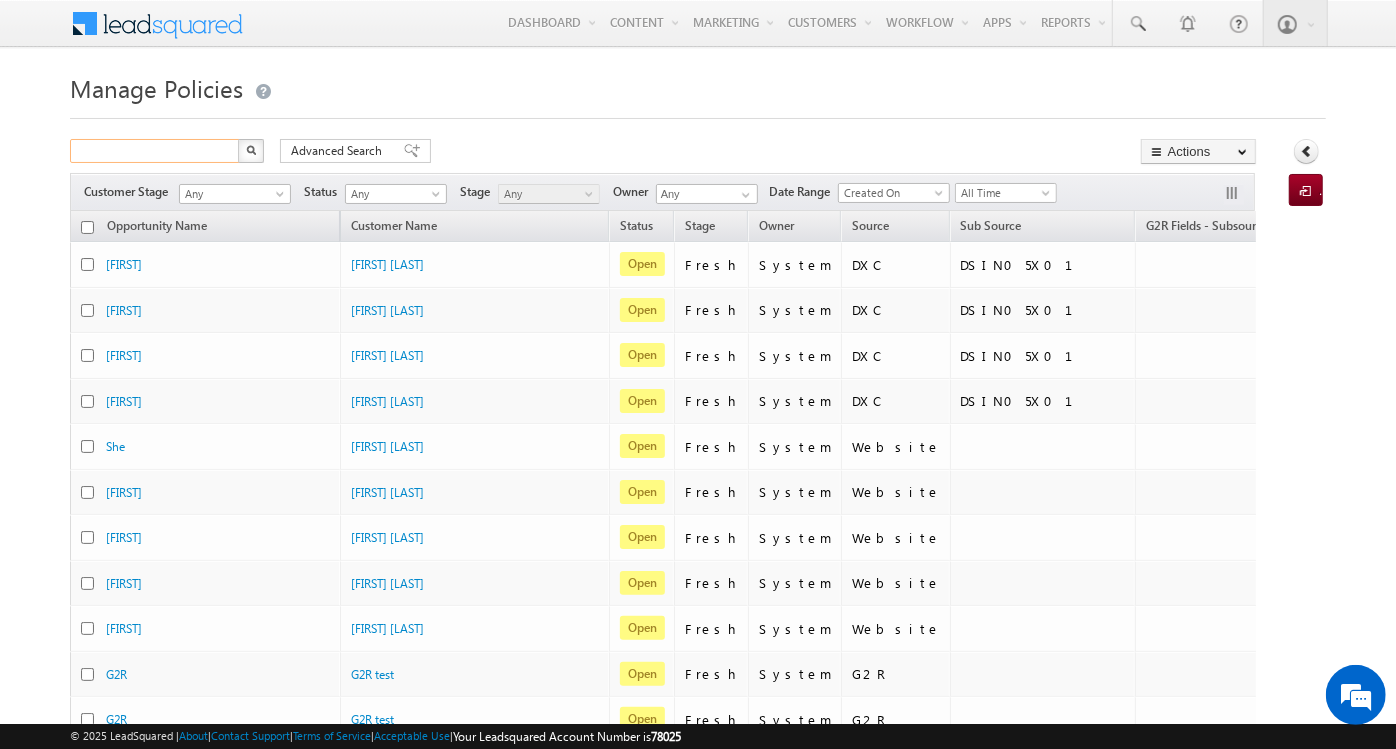click at bounding box center (155, 151) 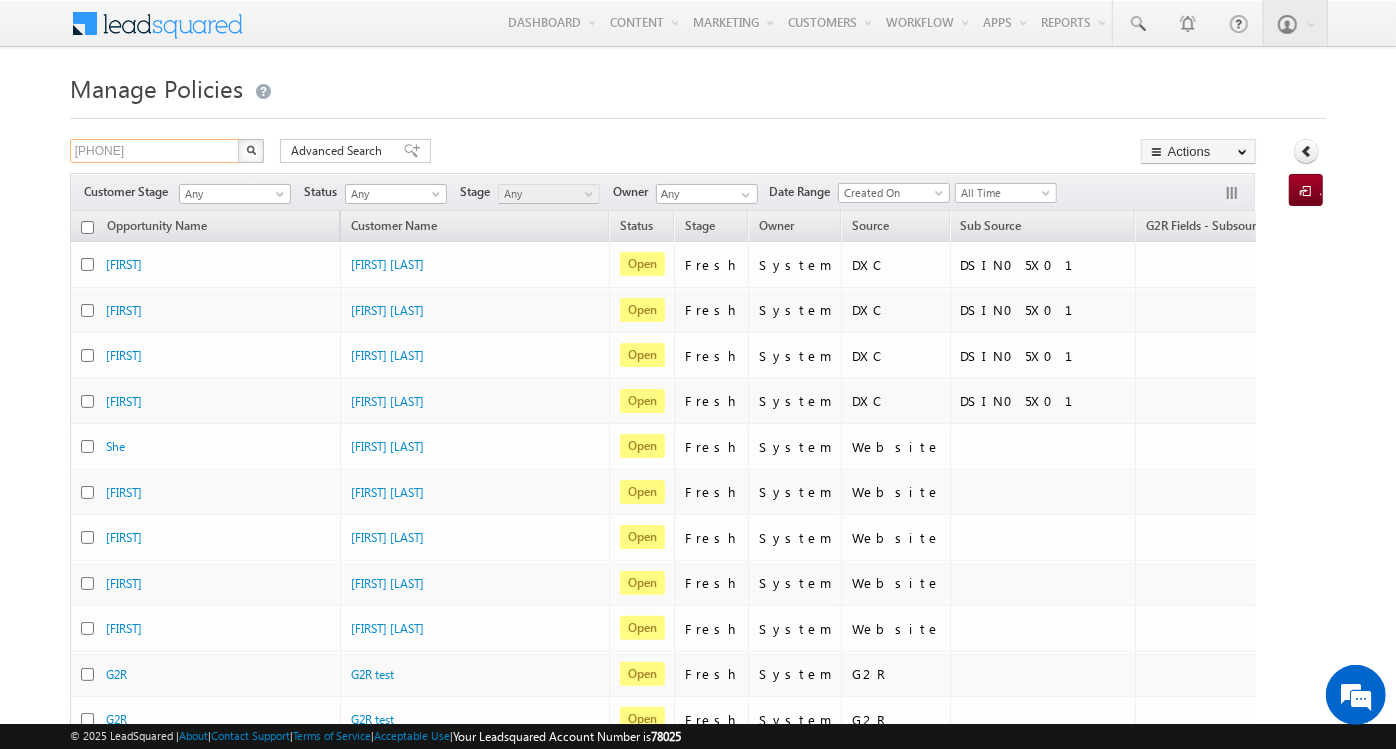 type on "[PHONE]" 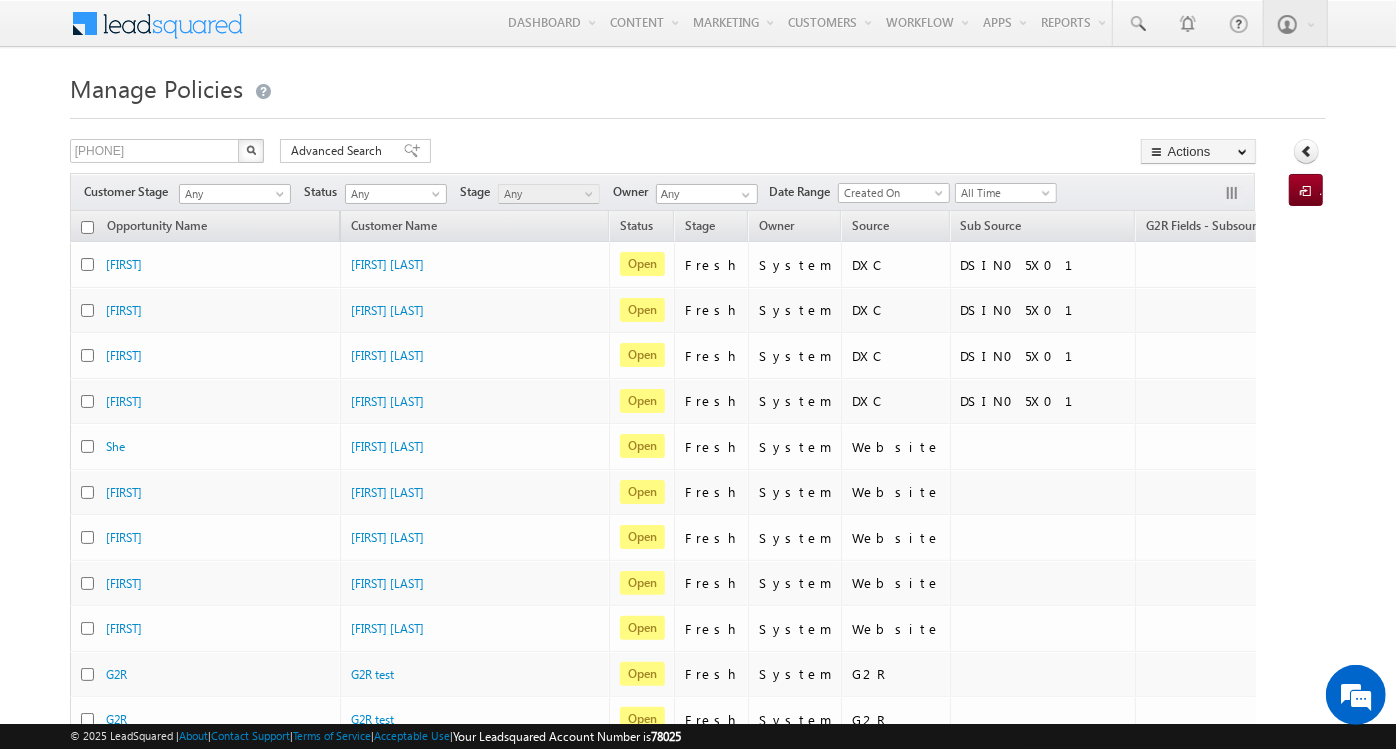 click at bounding box center [251, 150] 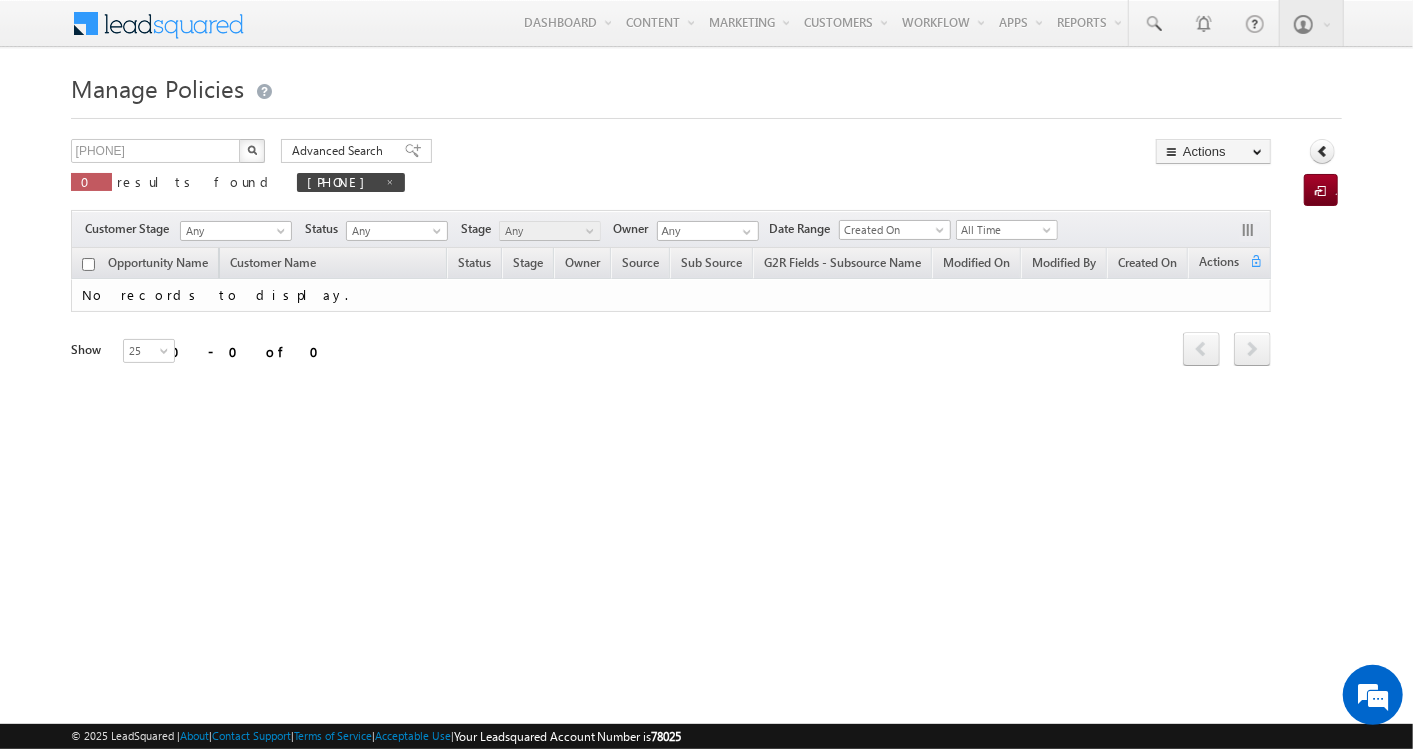 click at bounding box center (252, 150) 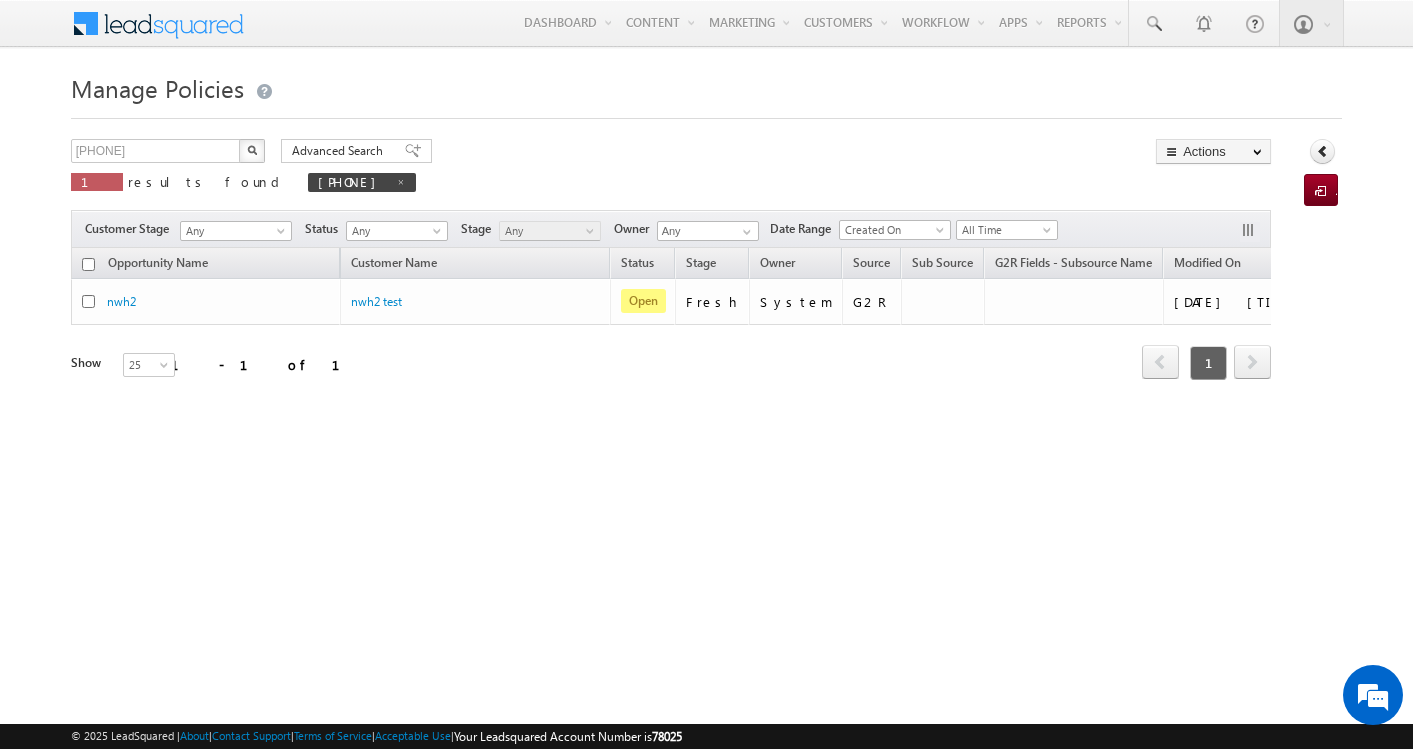 scroll, scrollTop: 0, scrollLeft: 0, axis: both 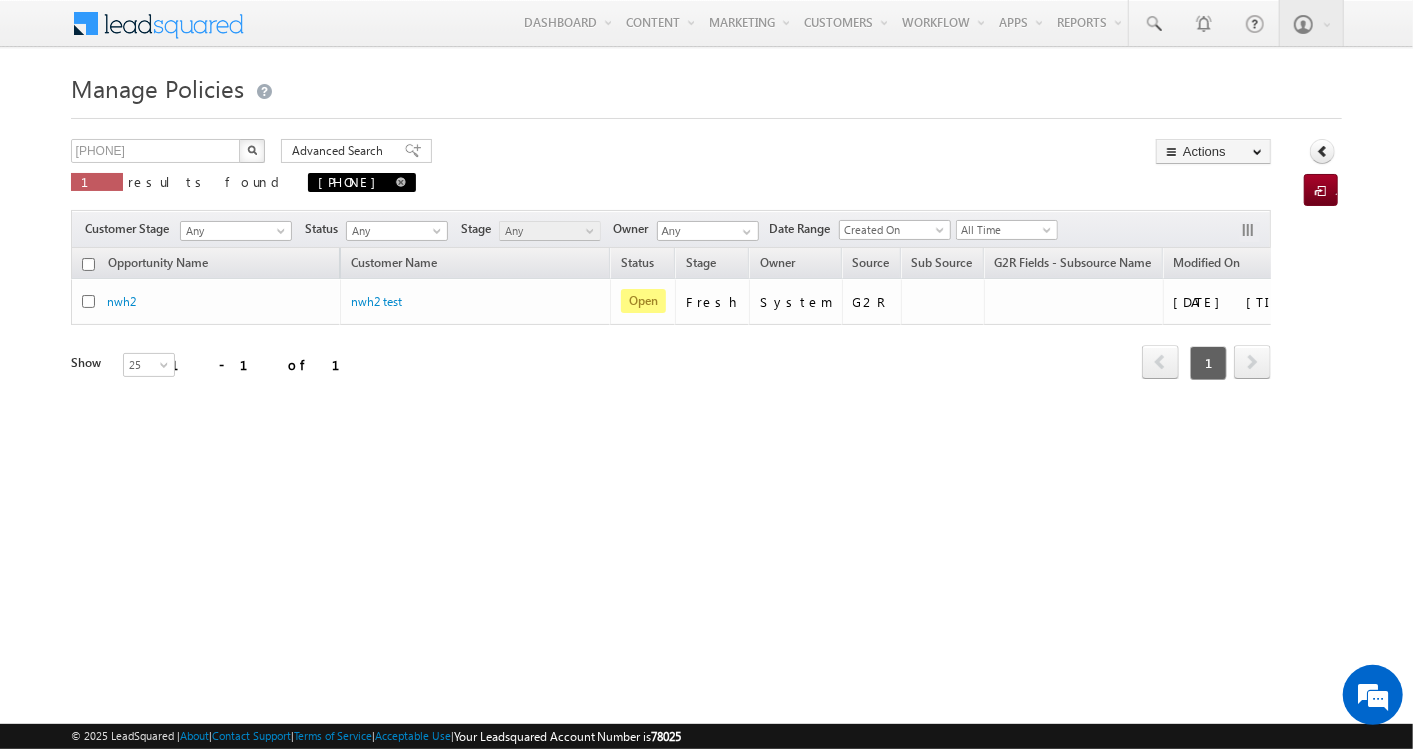 click at bounding box center (401, 182) 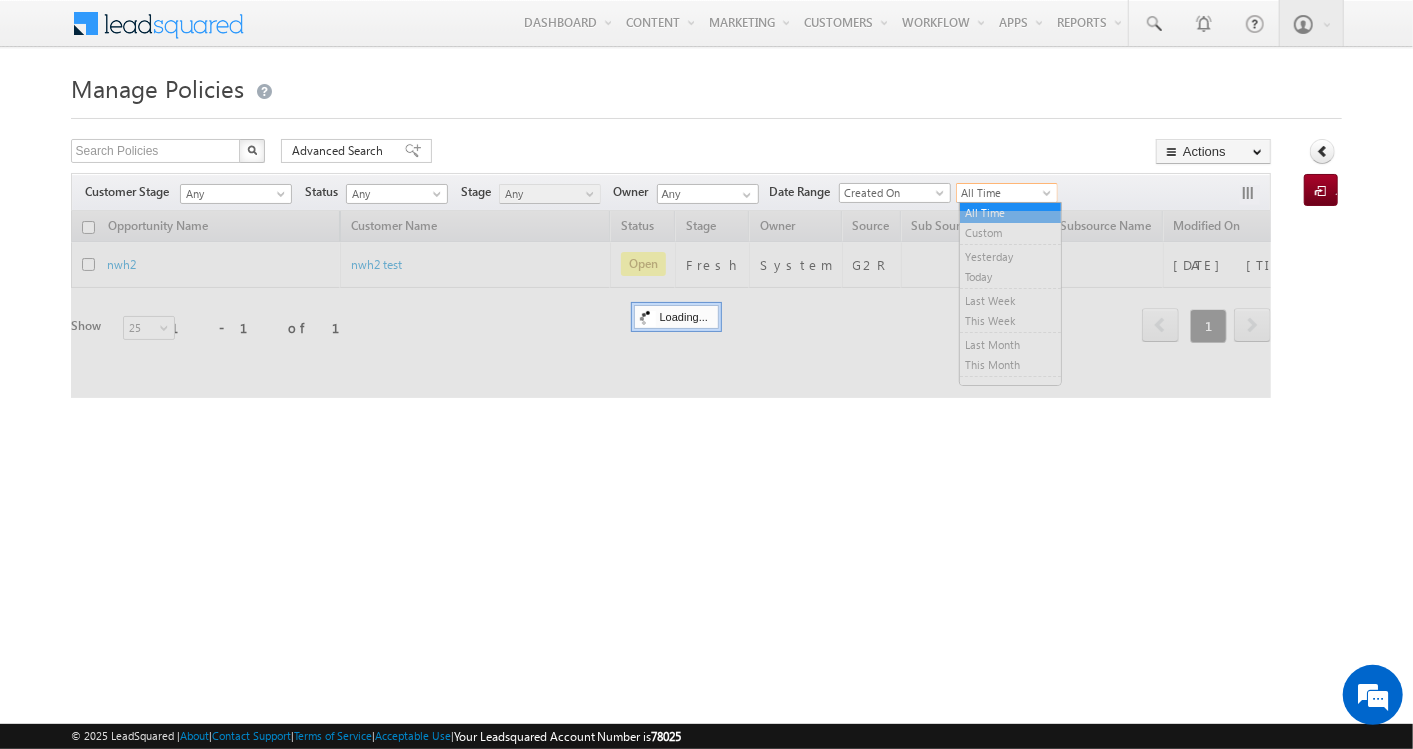 click at bounding box center [1049, 197] 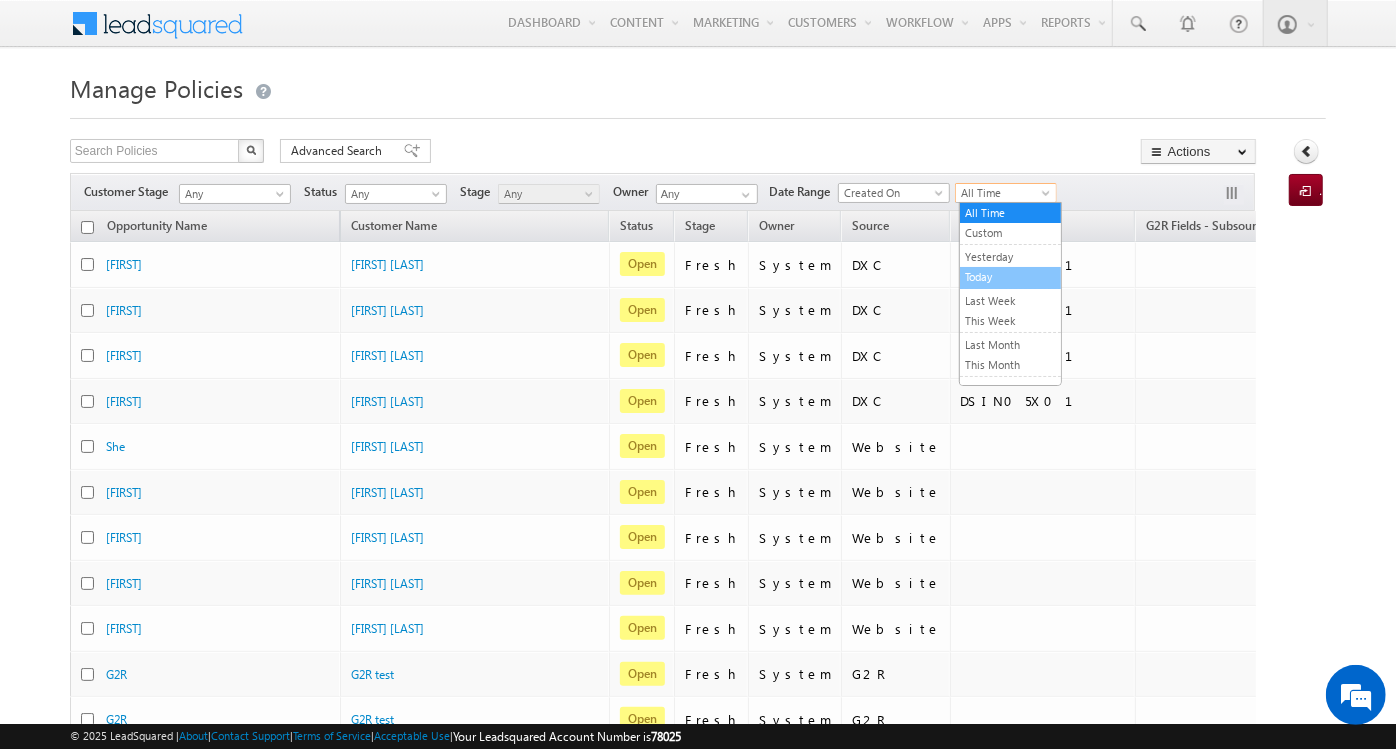 click on "Today" at bounding box center [1010, 277] 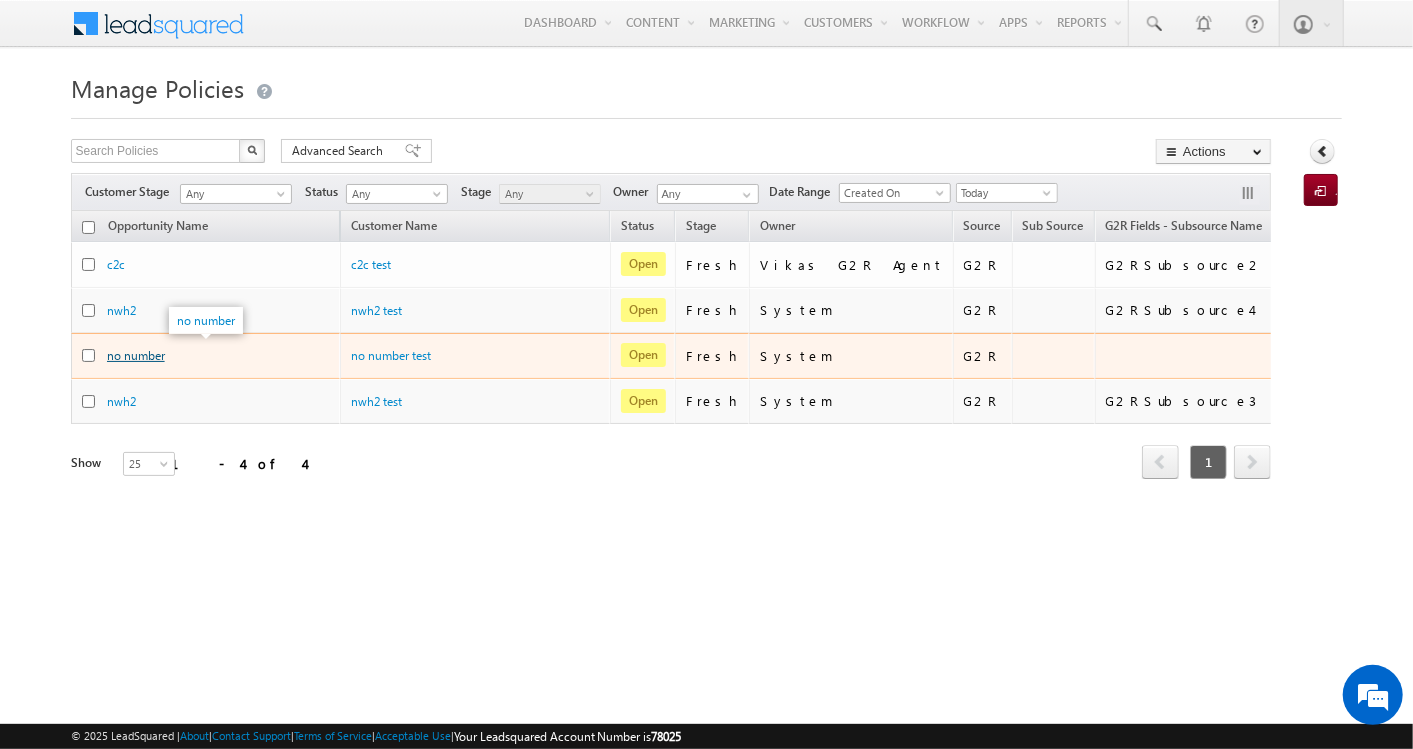 click on "no number" at bounding box center (136, 355) 